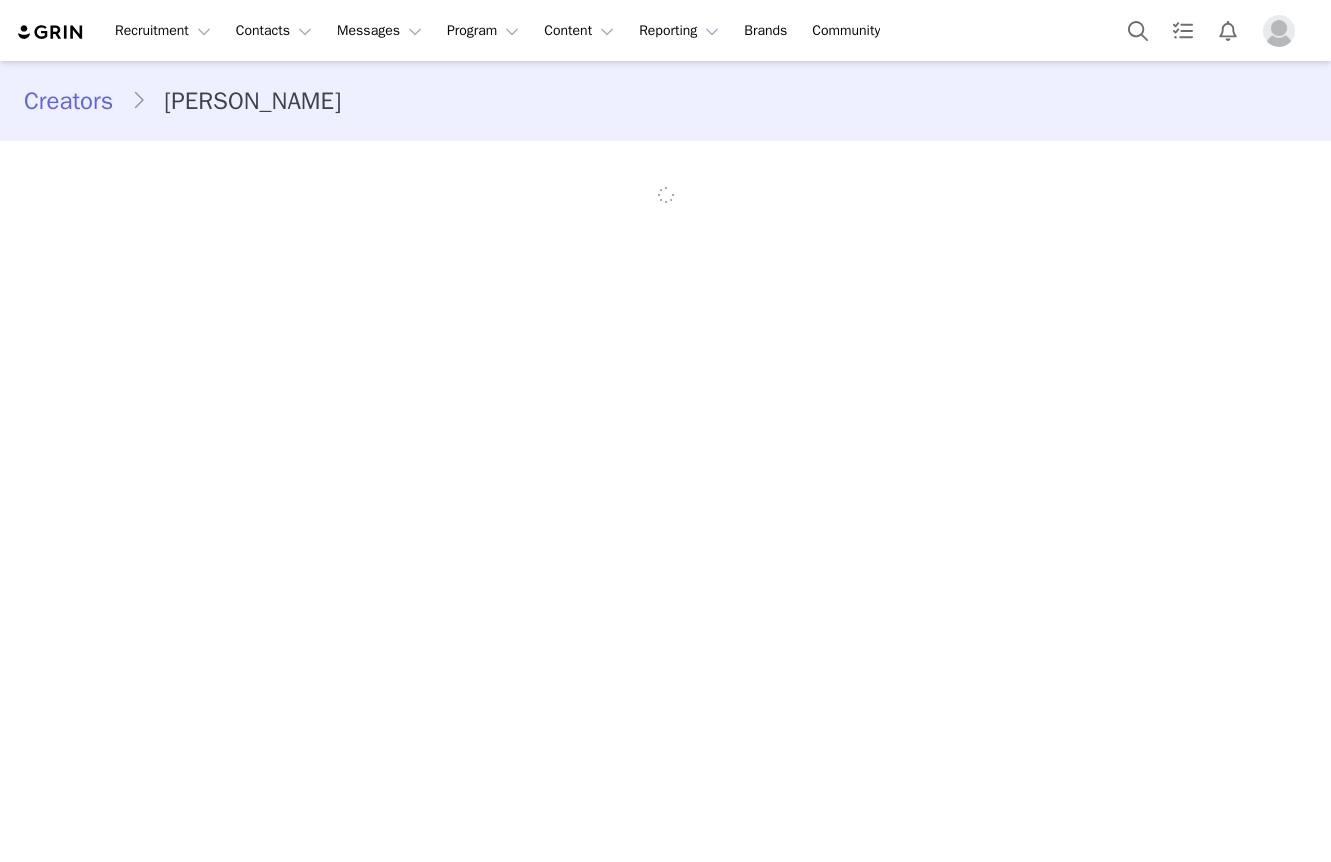scroll, scrollTop: 0, scrollLeft: 0, axis: both 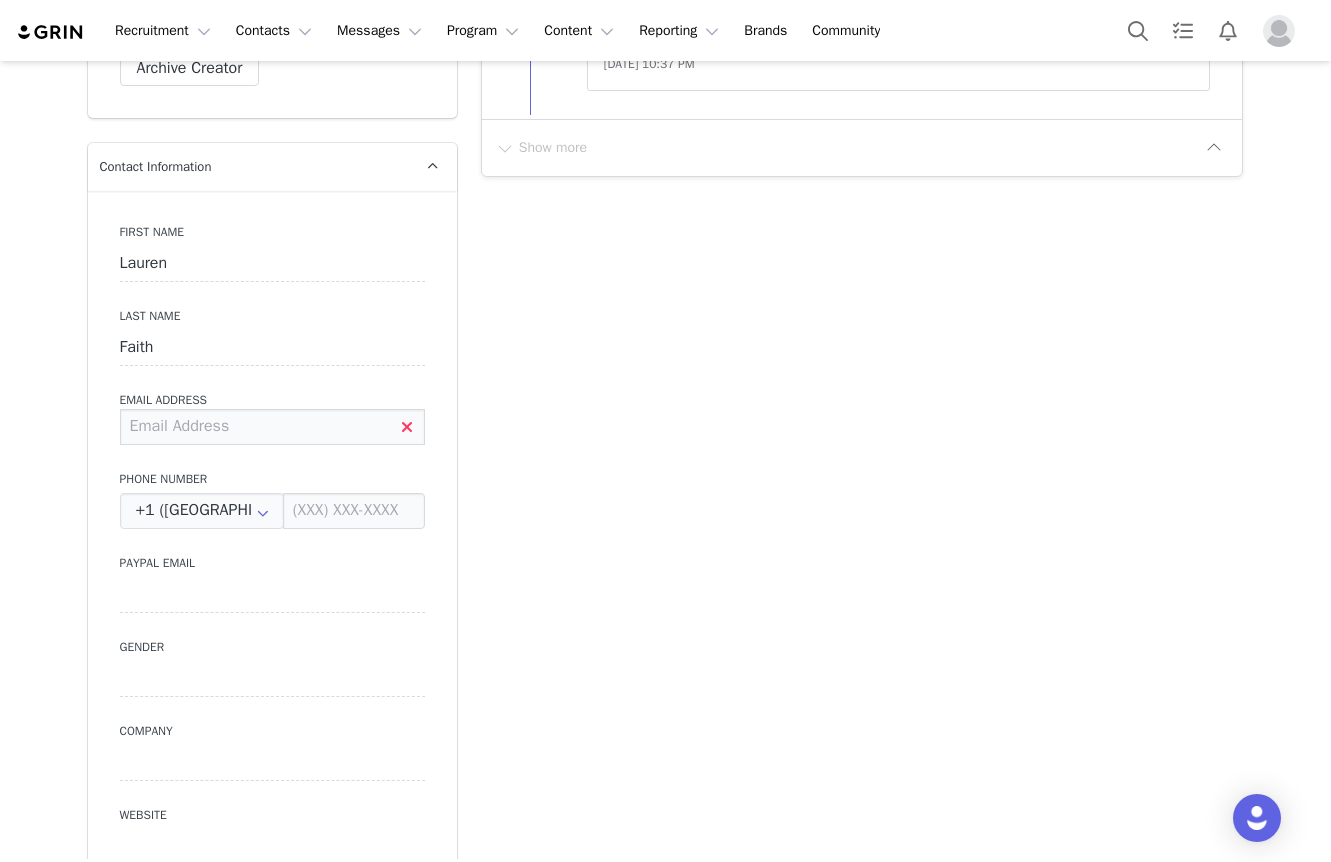 click at bounding box center [272, 427] 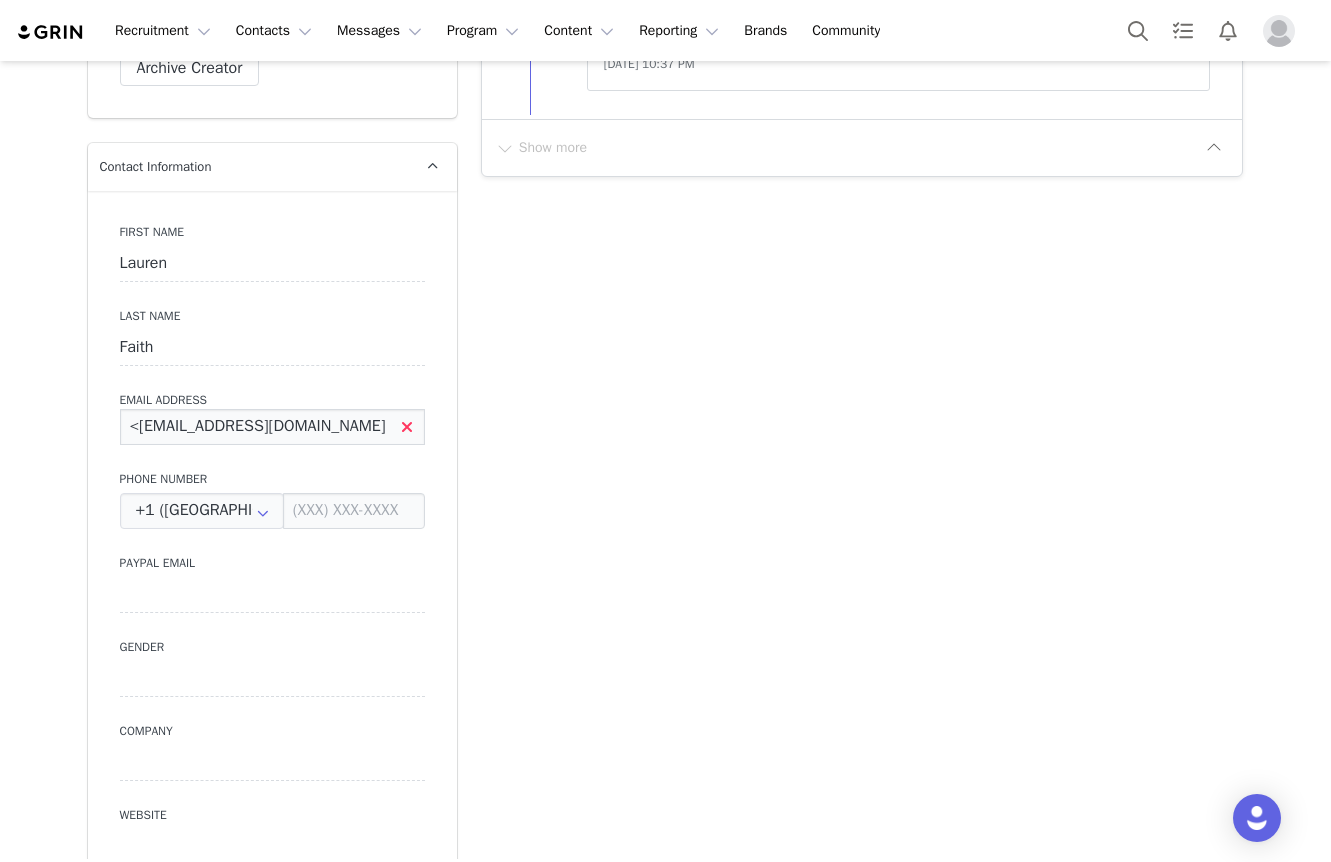 click on "<laurenkfaith@gmail.com" at bounding box center [272, 427] 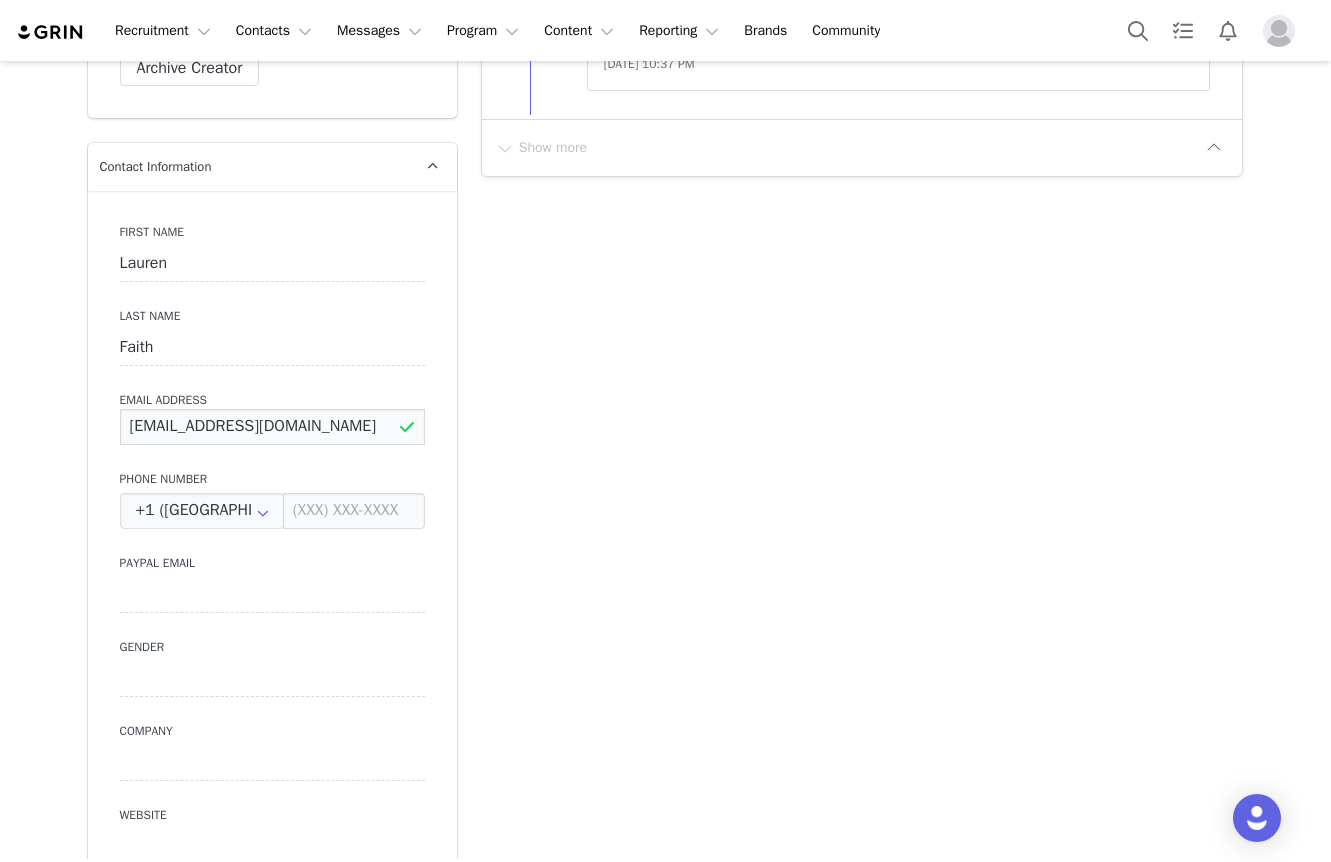click on "laurenkfaith@gmail.com" at bounding box center [272, 427] 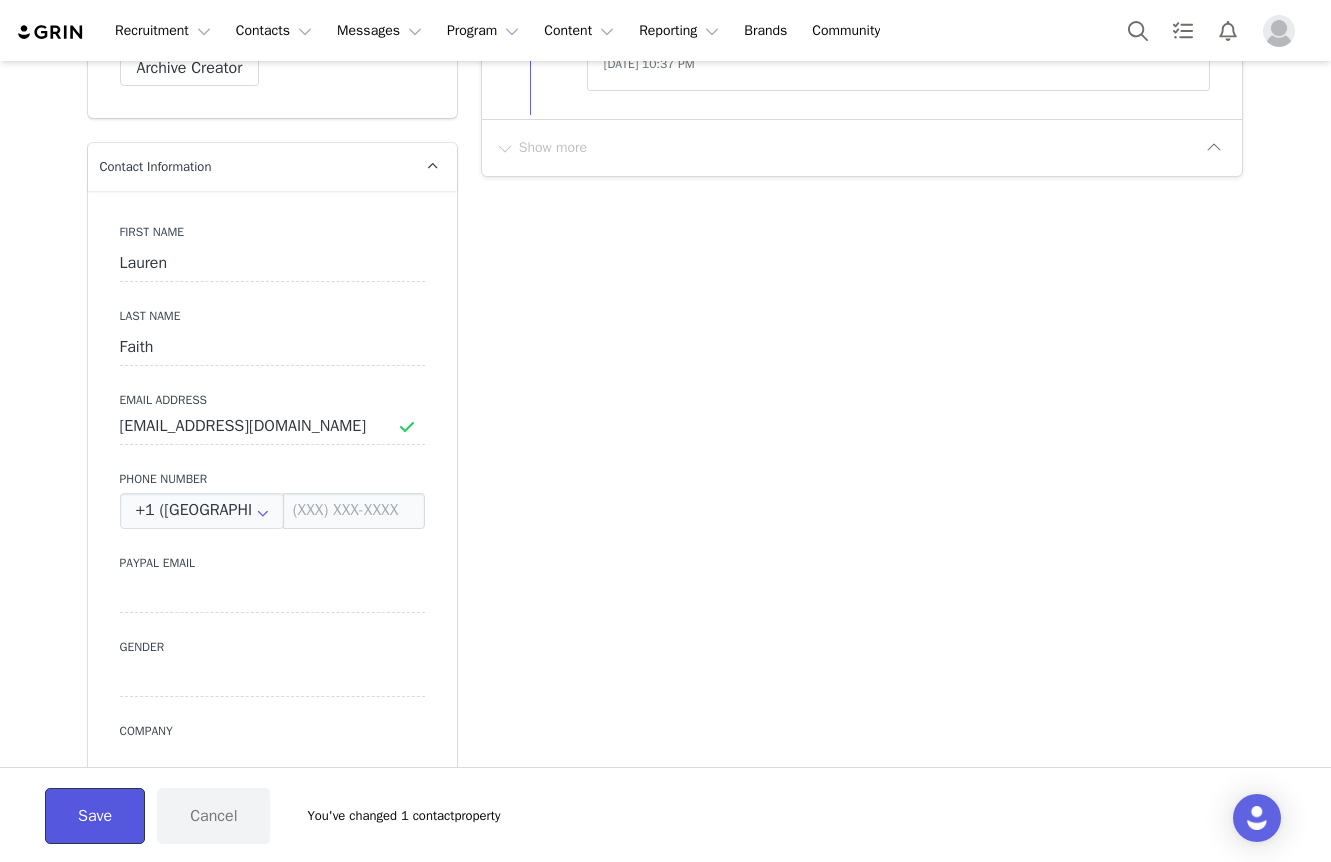 click on "Save" at bounding box center (95, 816) 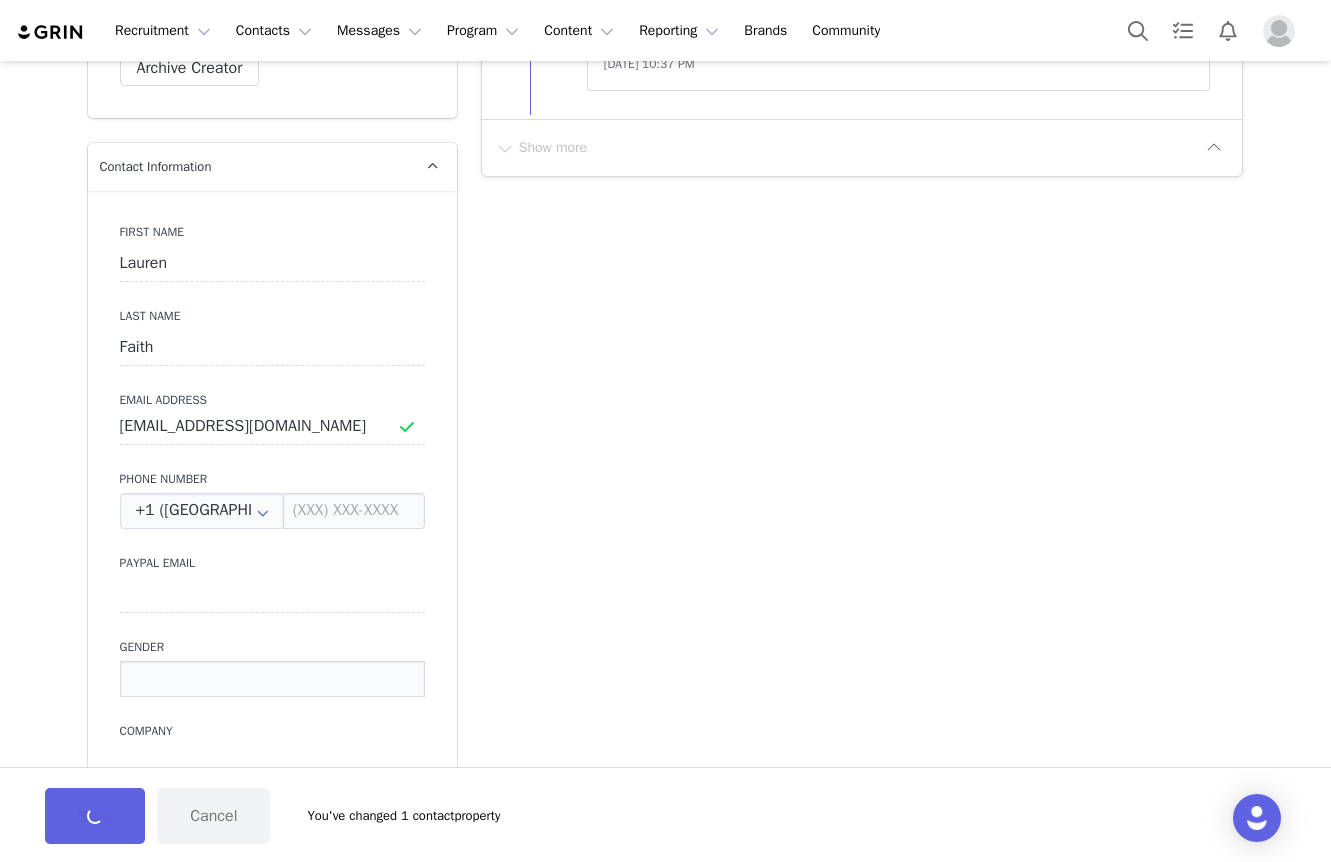 click at bounding box center [272, 679] 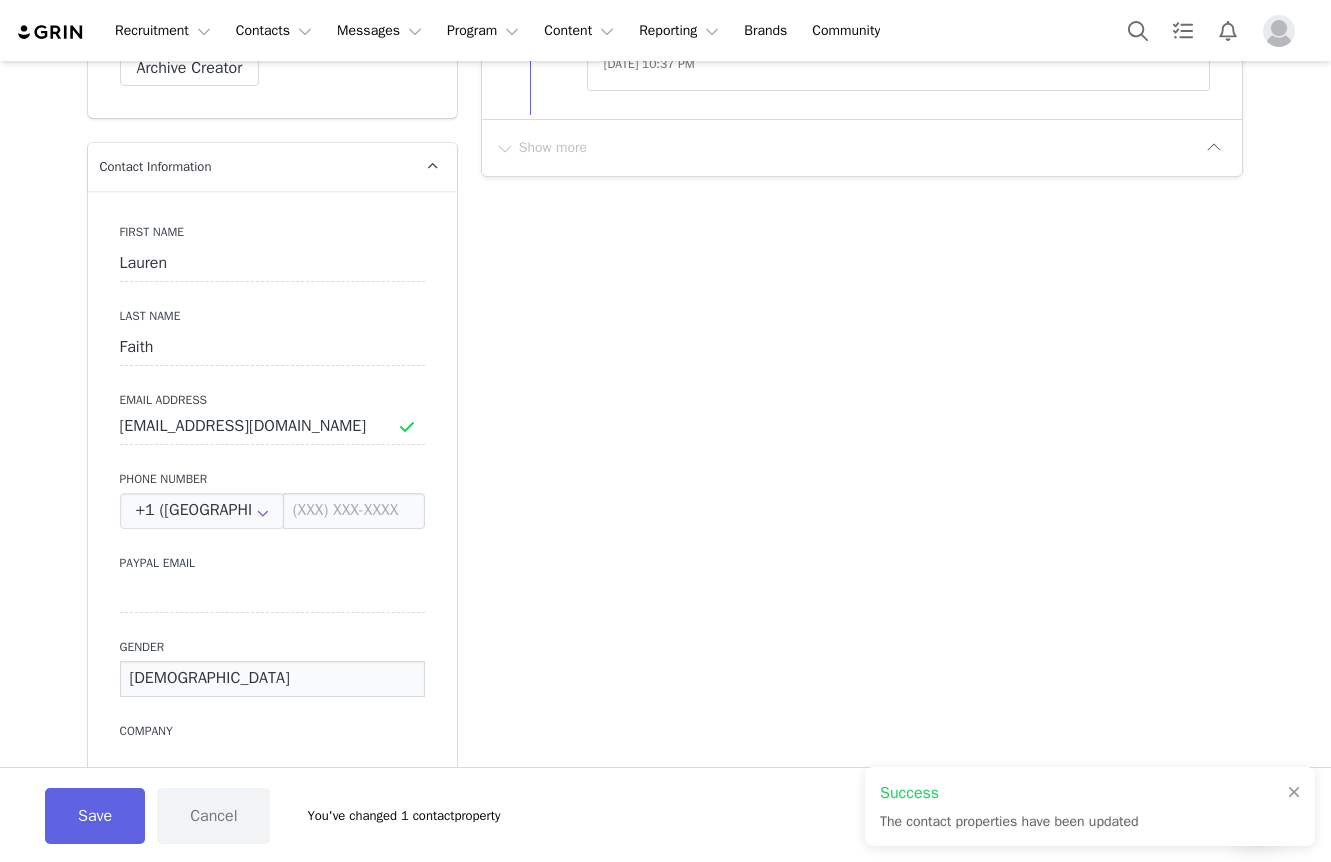 drag, startPoint x: 183, startPoint y: 682, endPoint x: 106, endPoint y: 675, distance: 77.31753 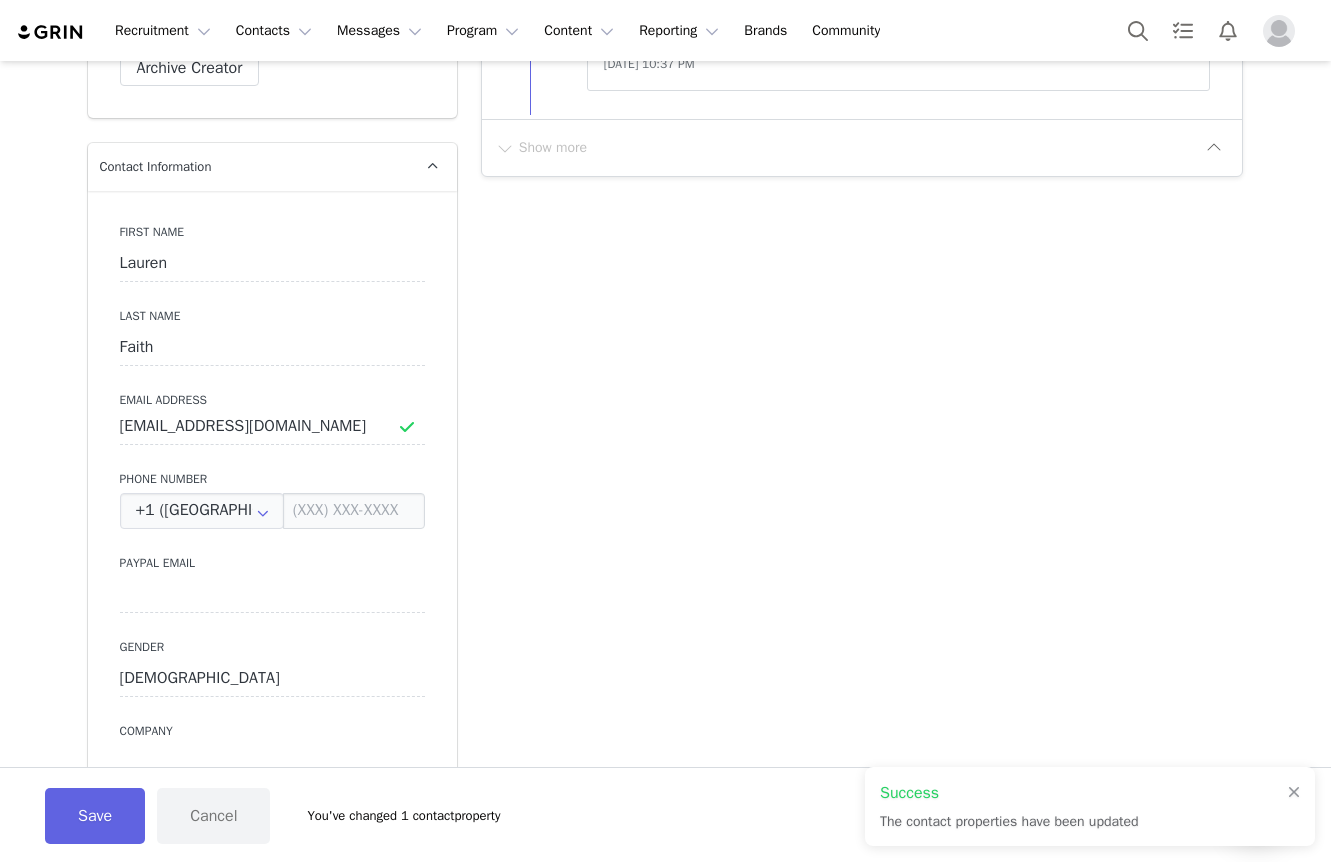 click on "Save   Cancel   You've changed 1 contact   property" at bounding box center [665, 814] 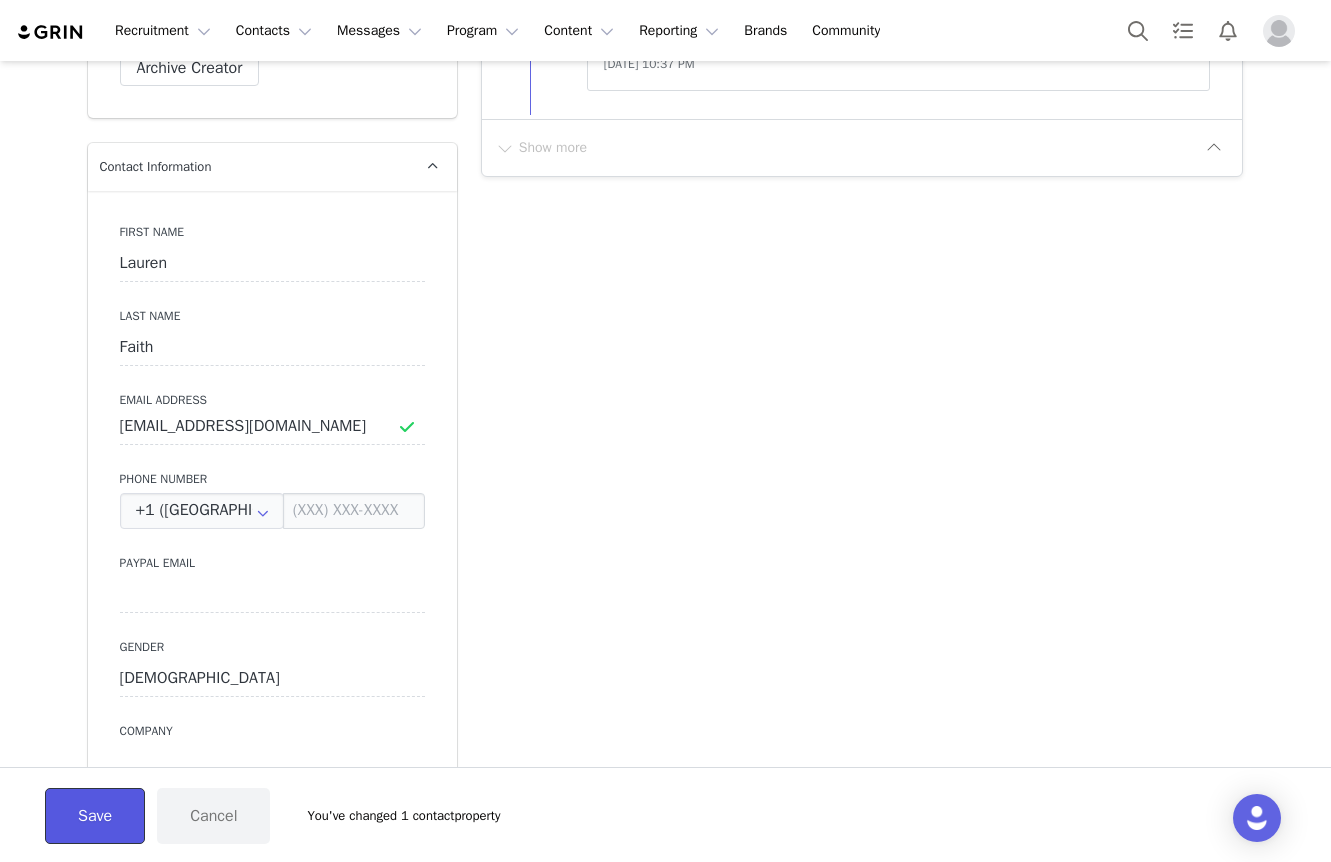 click on "Save" at bounding box center (95, 816) 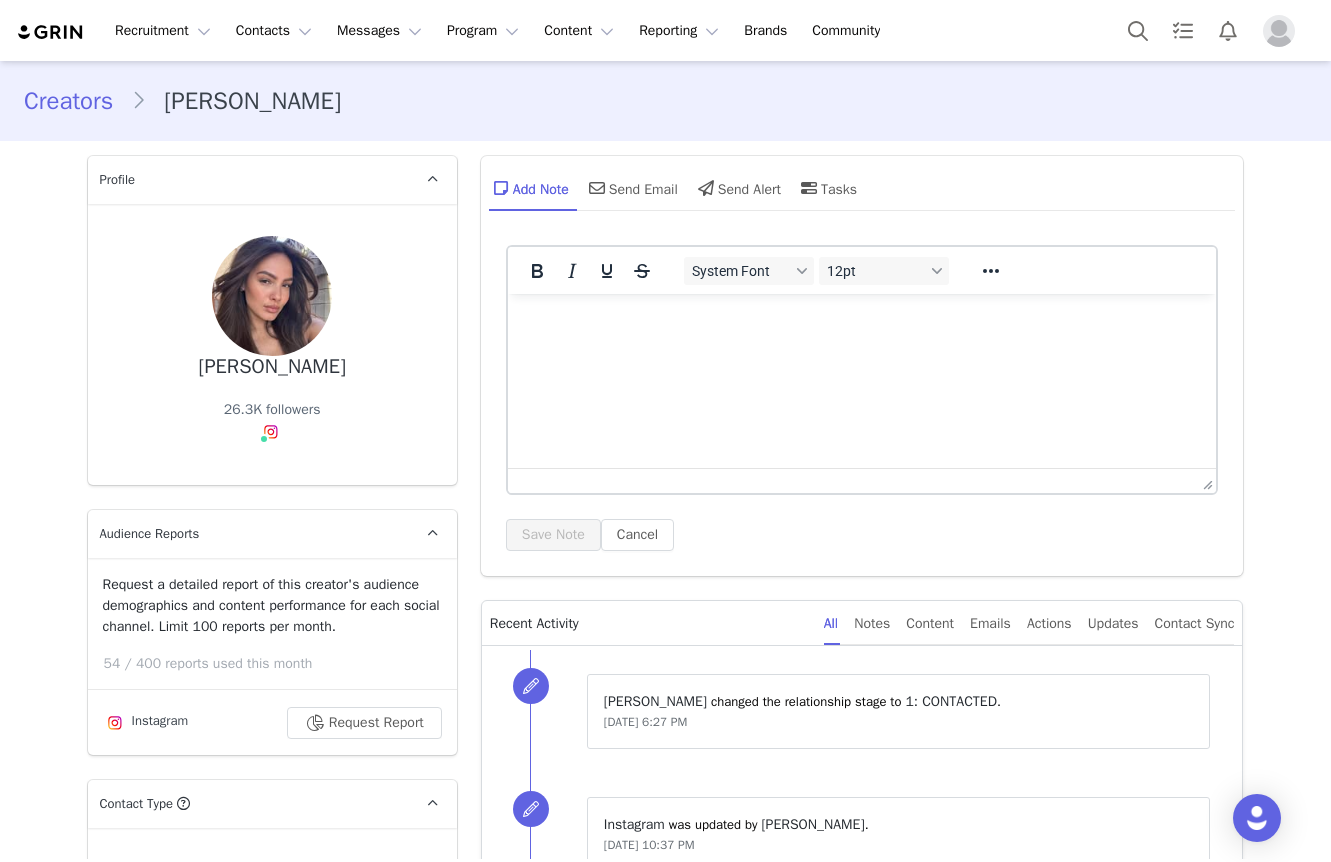 scroll, scrollTop: 118, scrollLeft: 0, axis: vertical 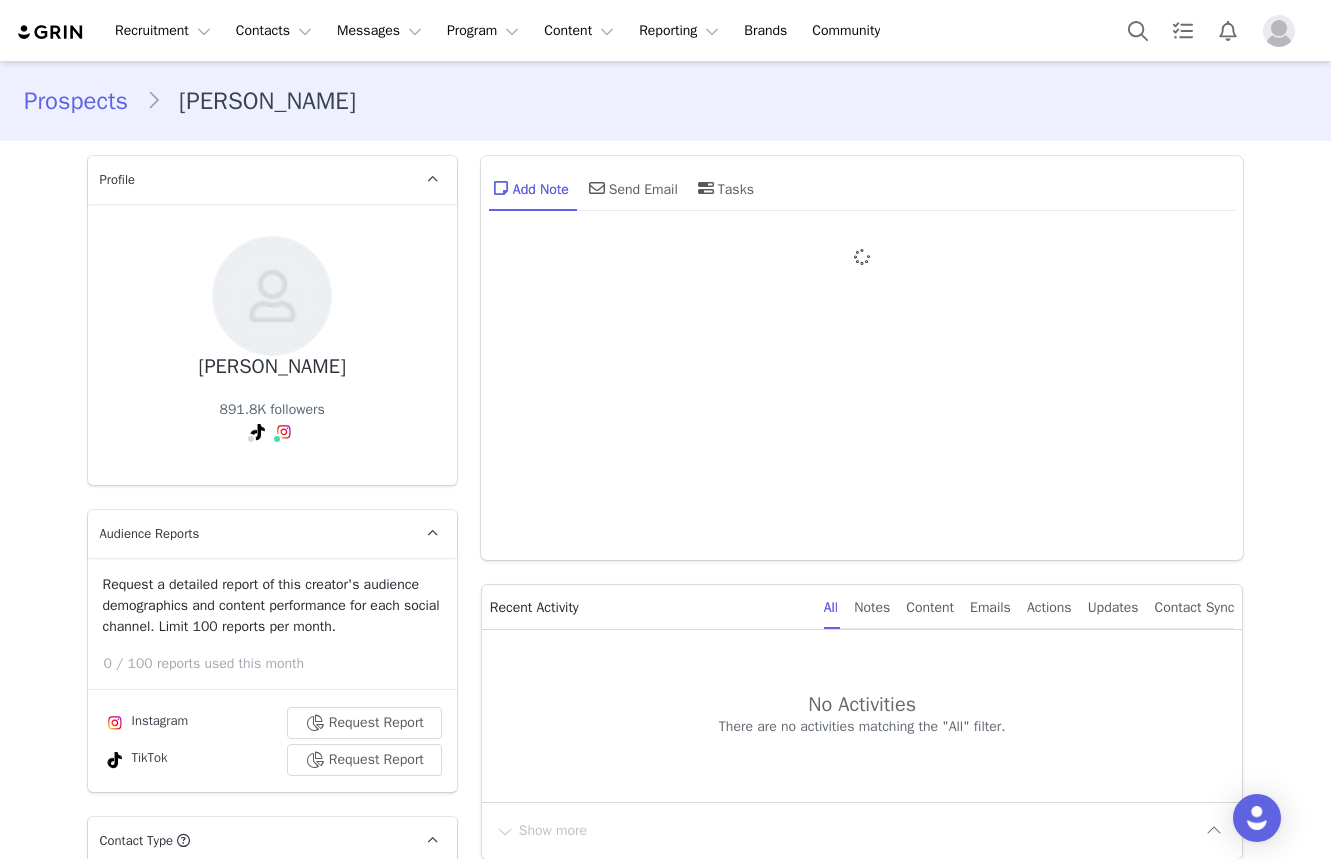 type on "+1 ([GEOGRAPHIC_DATA])" 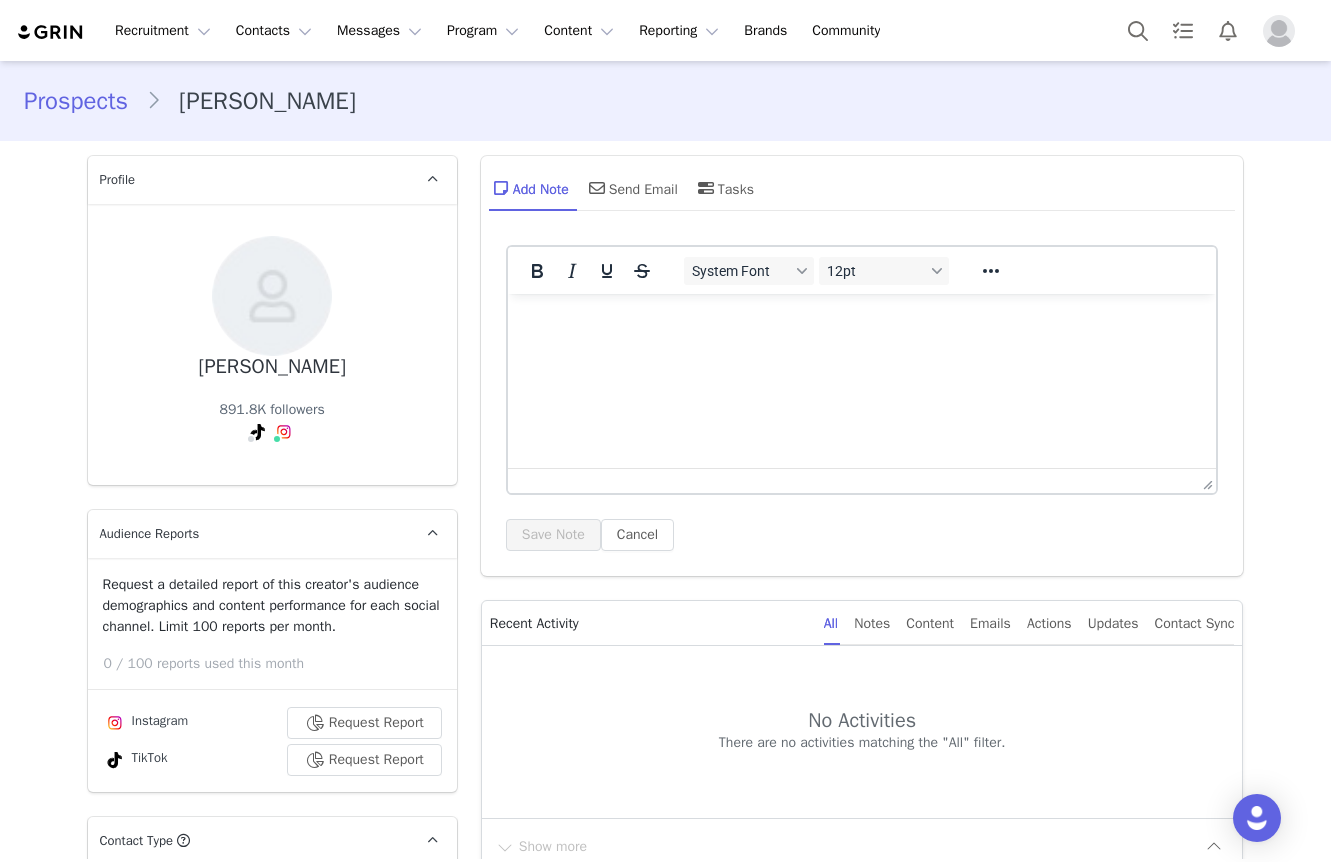scroll, scrollTop: 0, scrollLeft: 0, axis: both 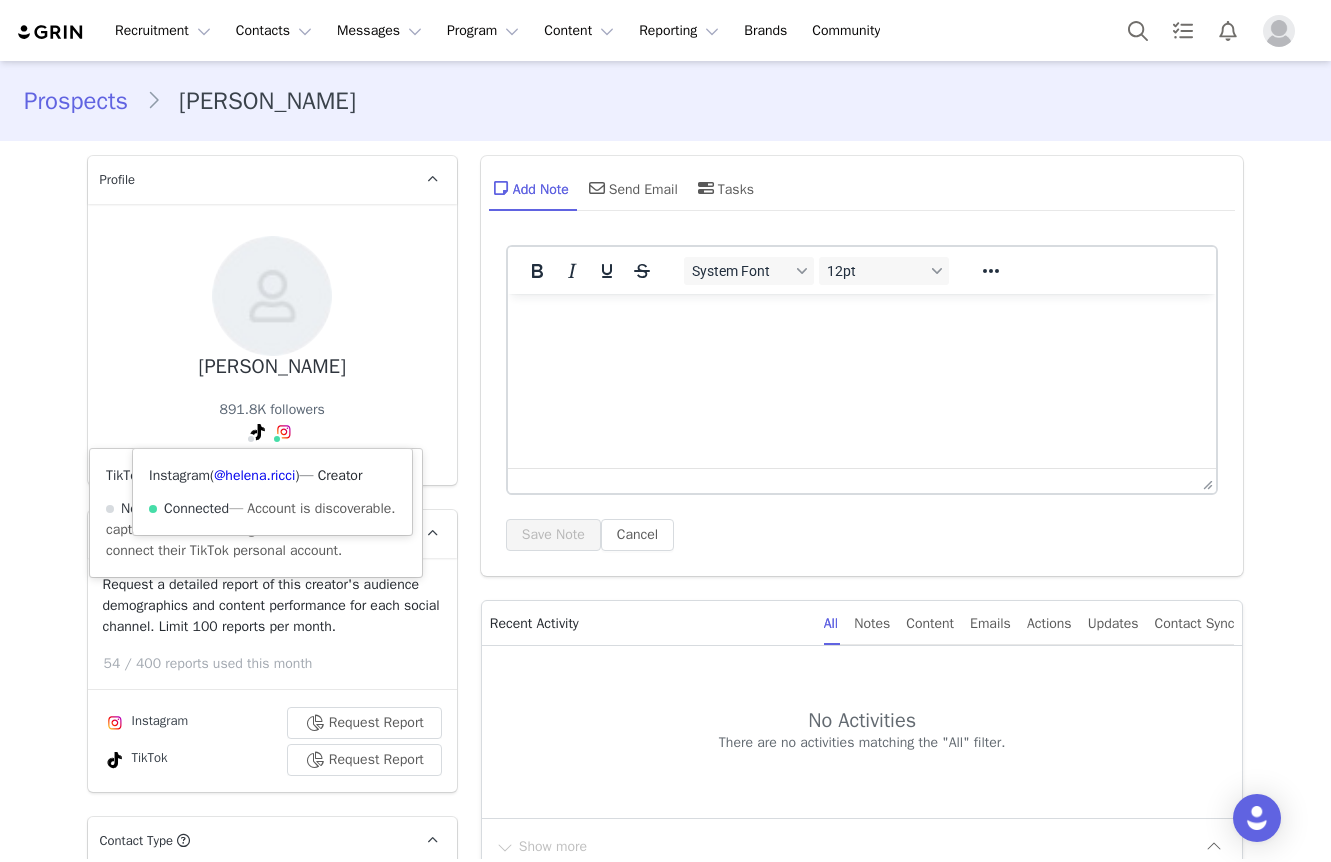 click at bounding box center (284, 432) 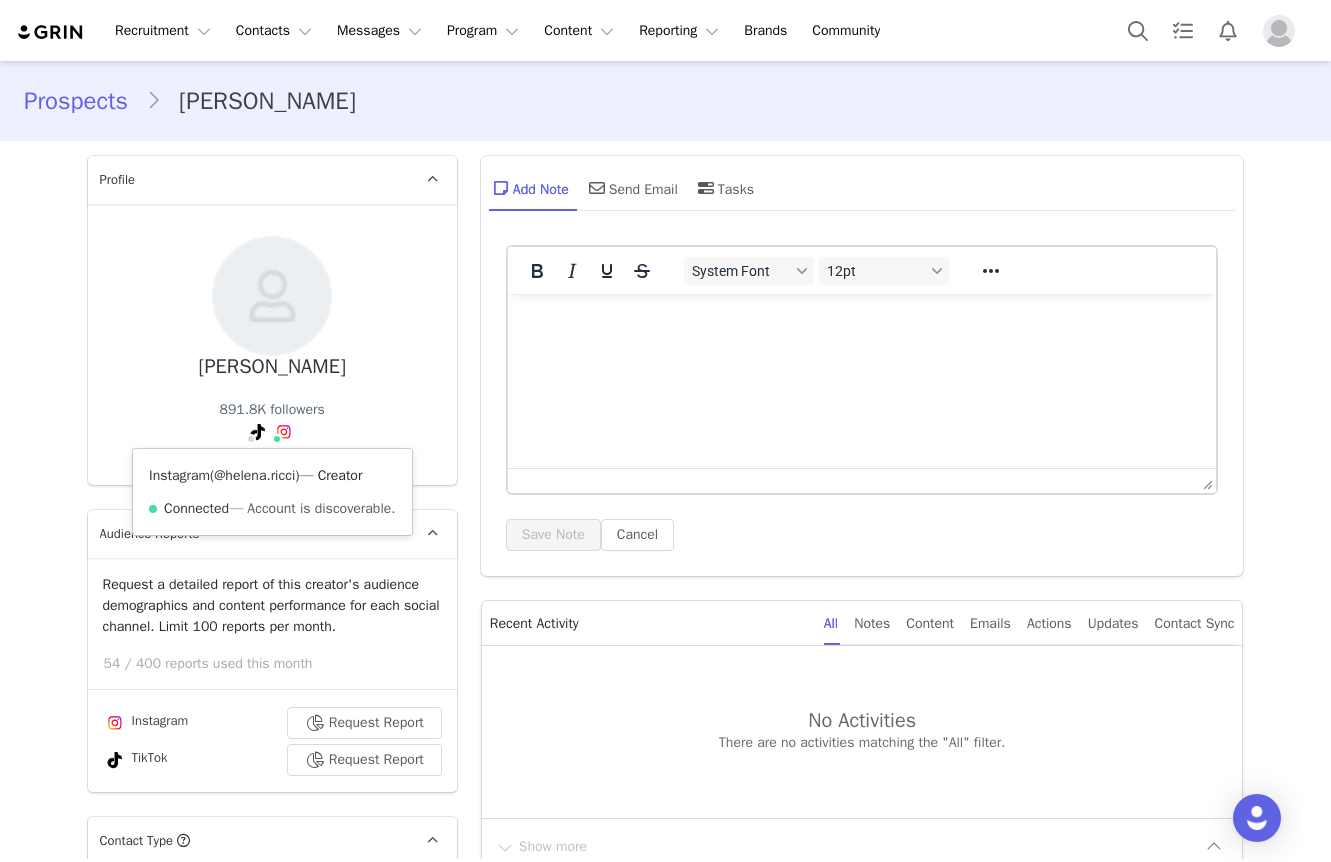 click on "@helena.ricci" at bounding box center [254, 475] 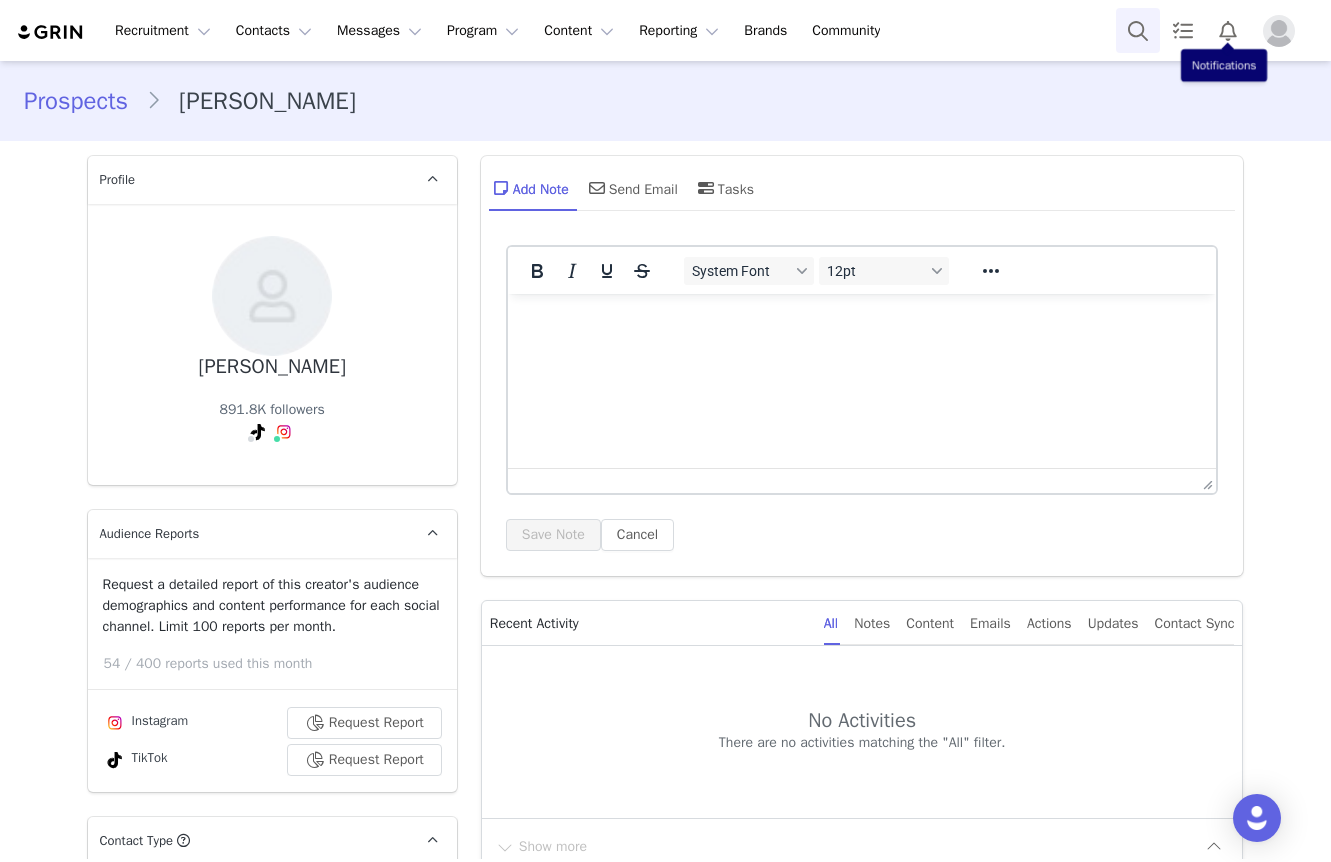 click at bounding box center [1138, 30] 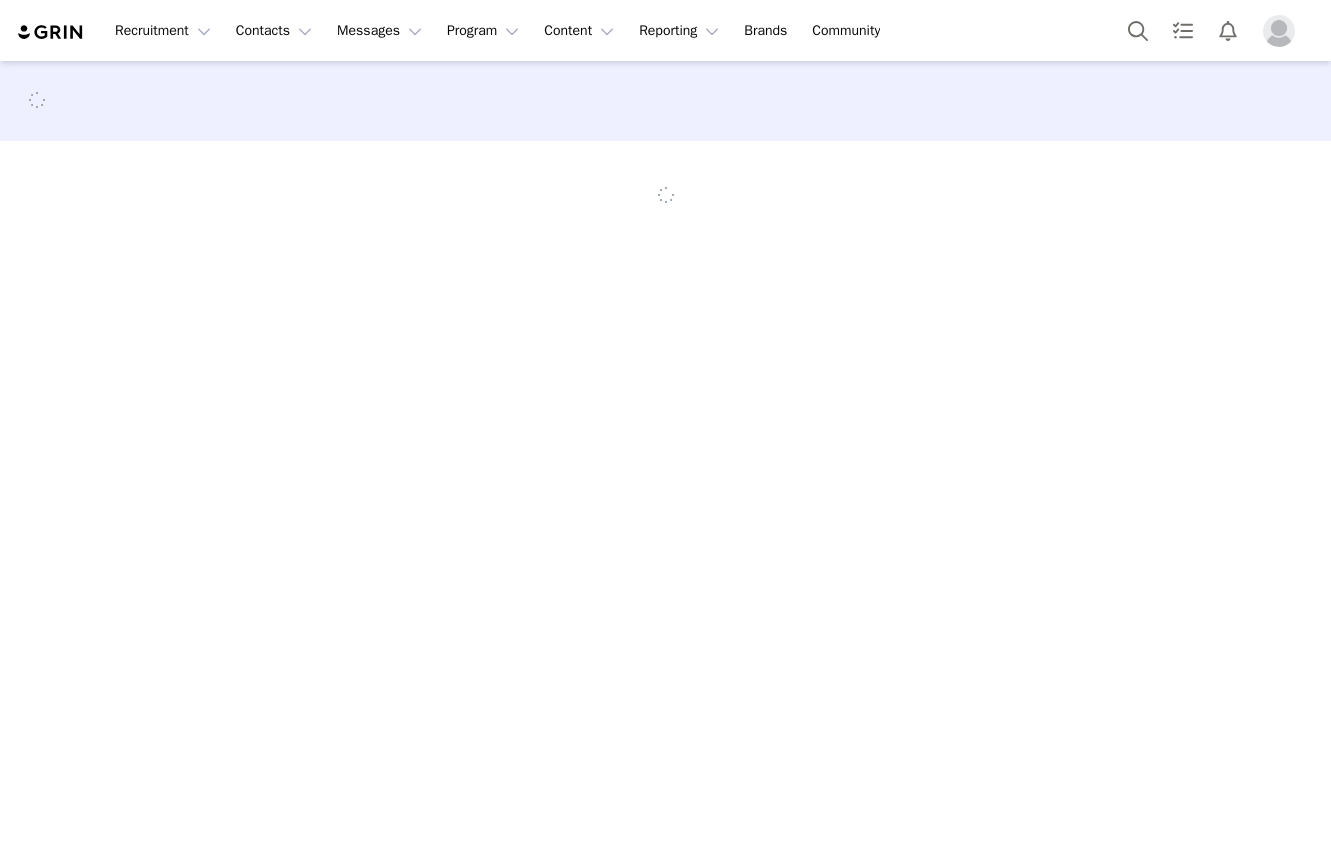 scroll, scrollTop: 0, scrollLeft: 0, axis: both 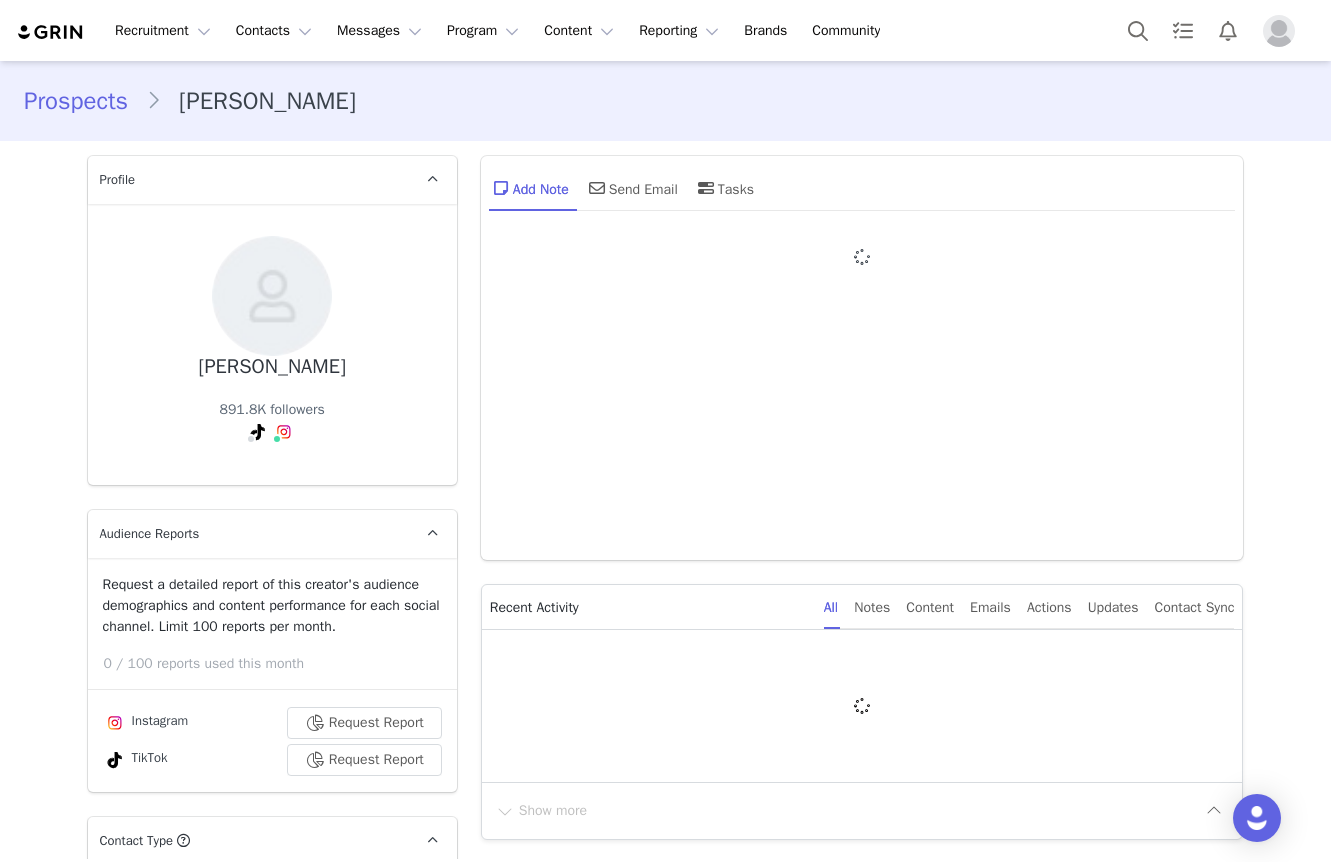 type on "+1 ([GEOGRAPHIC_DATA])" 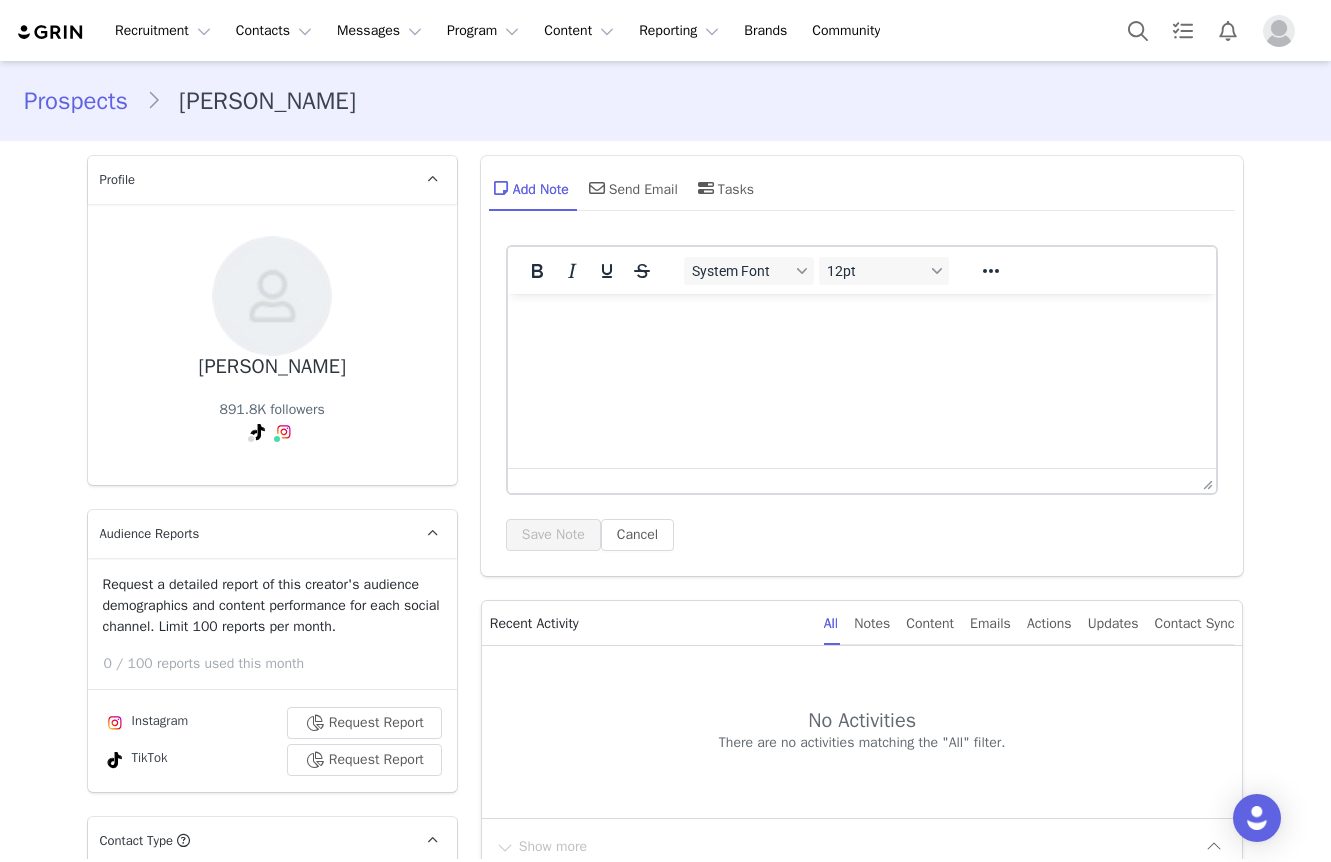 scroll, scrollTop: 0, scrollLeft: 0, axis: both 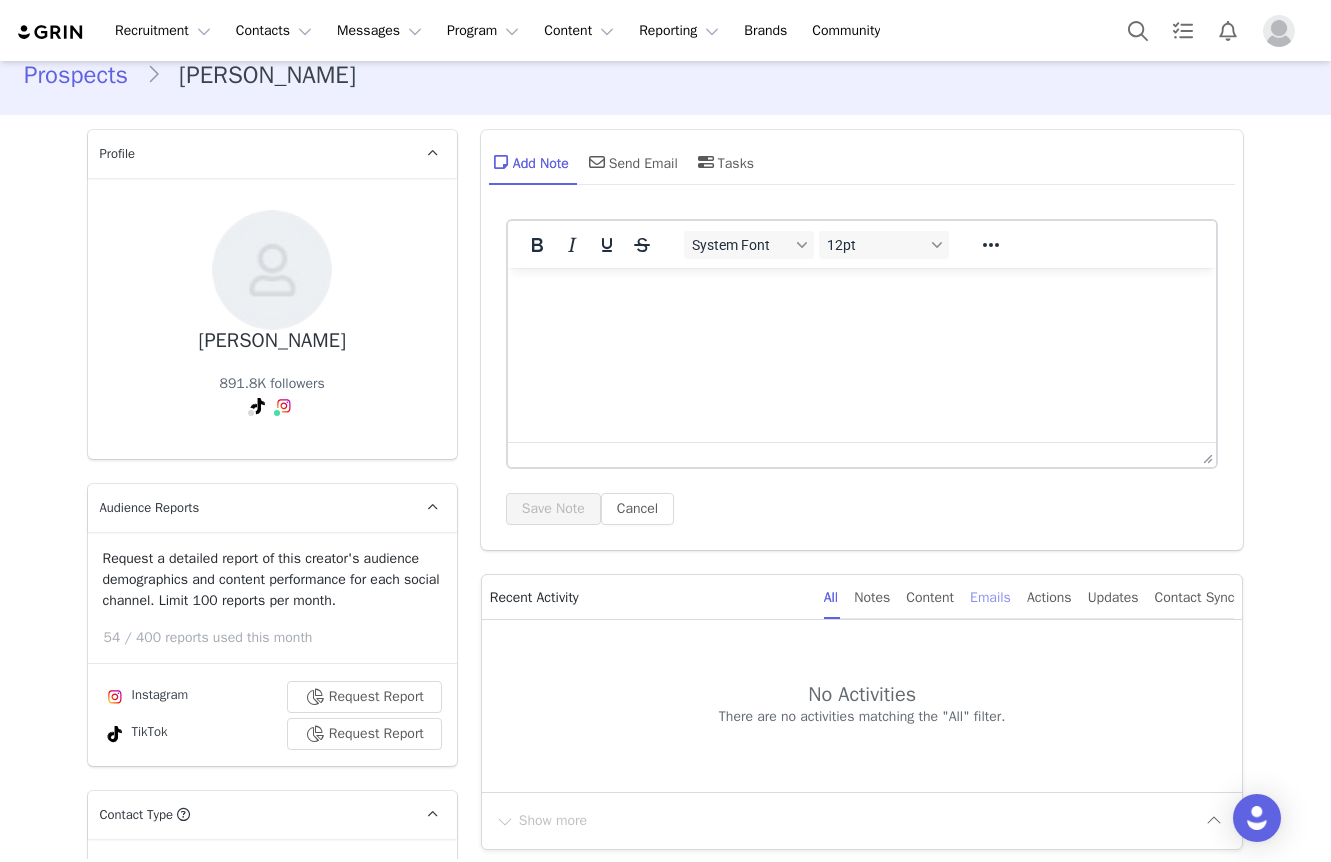 click on "Emails" at bounding box center [990, 597] 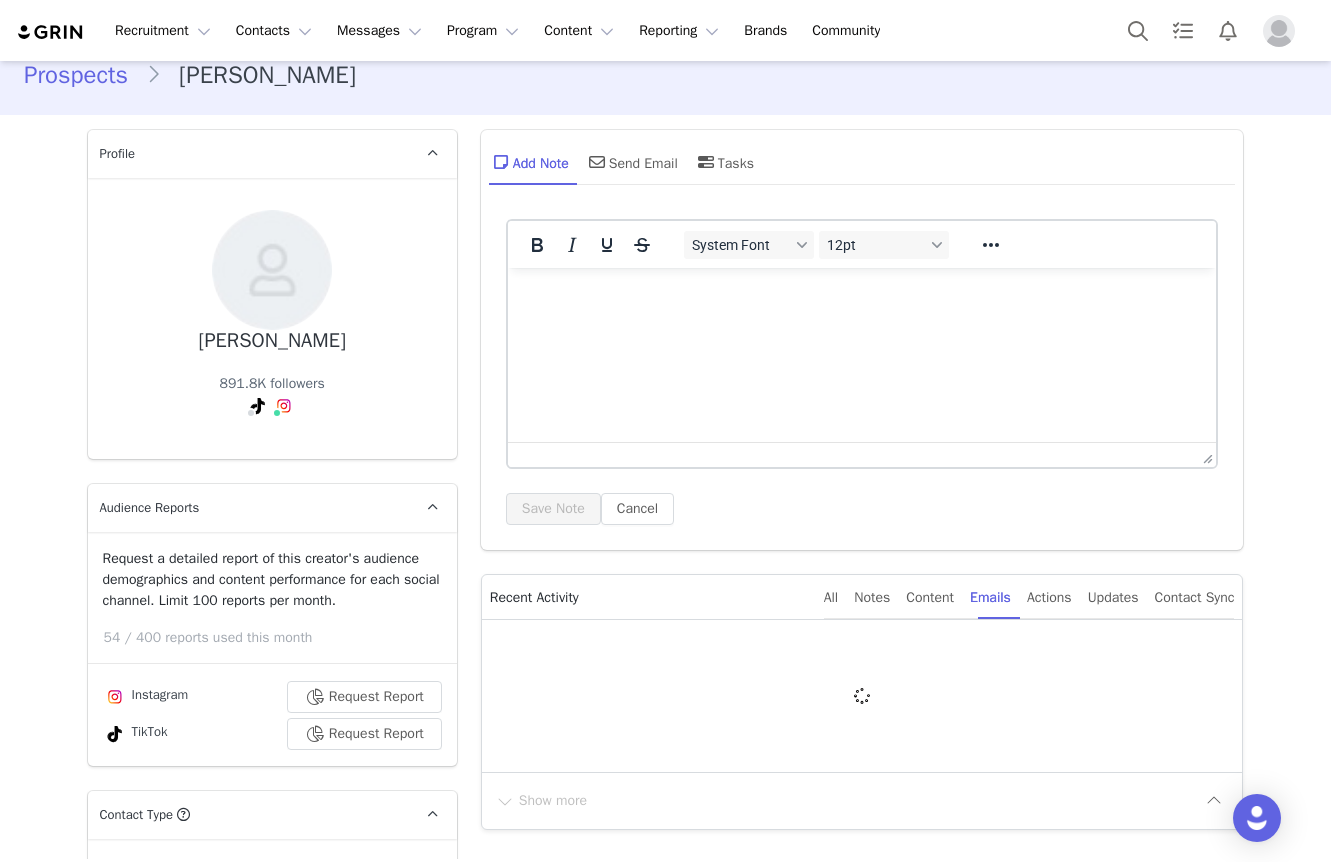 drag, startPoint x: 1004, startPoint y: 554, endPoint x: 1010, endPoint y: 542, distance: 13.416408 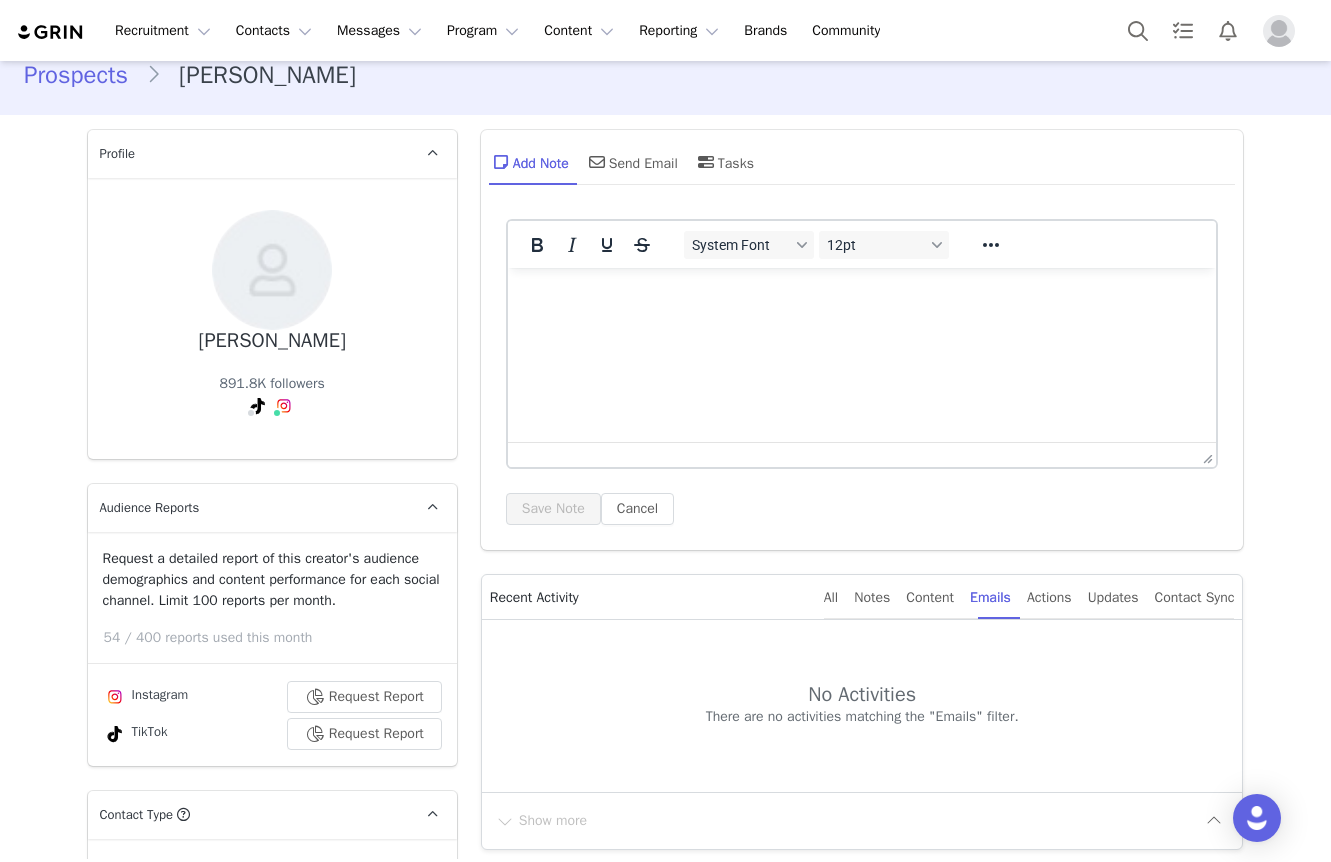 click on "System Font 12pt To open the popup, press Shift+Enter To open the popup, press Shift+Enter To open the popup, press Shift+Enter To open the popup, press Shift+Enter Save Note Cancel" at bounding box center (862, 379) 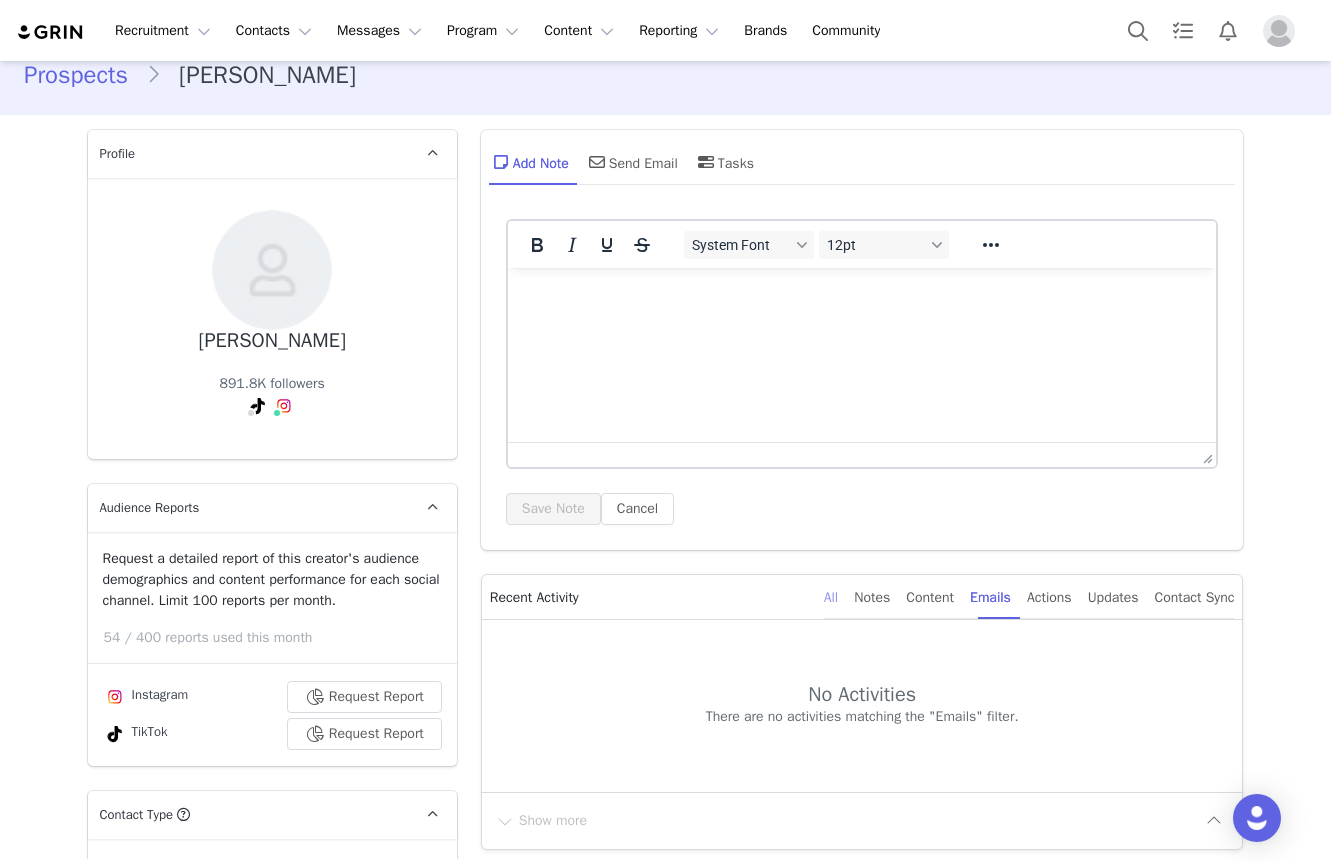 click on "All" at bounding box center (831, 597) 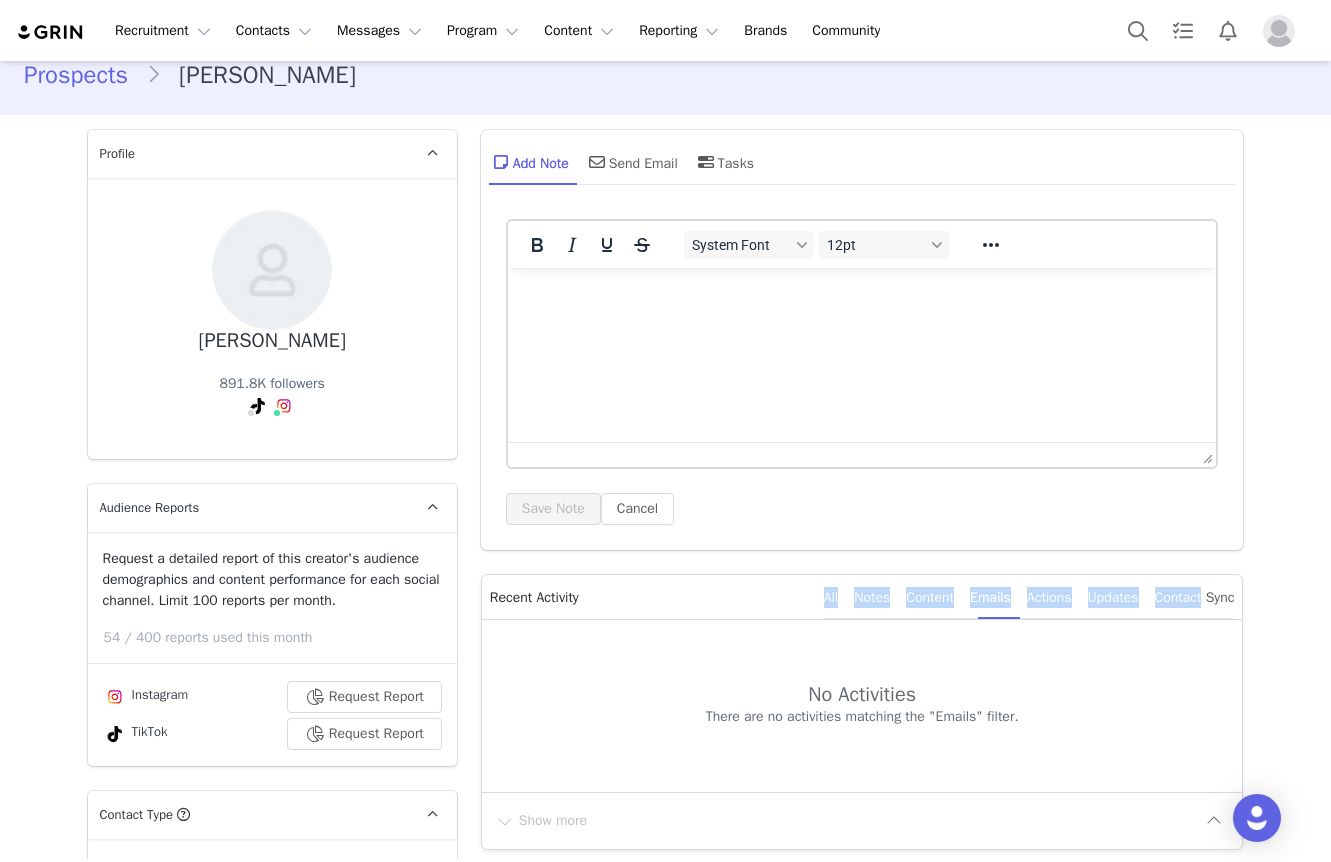 click on "All" at bounding box center (831, 597) 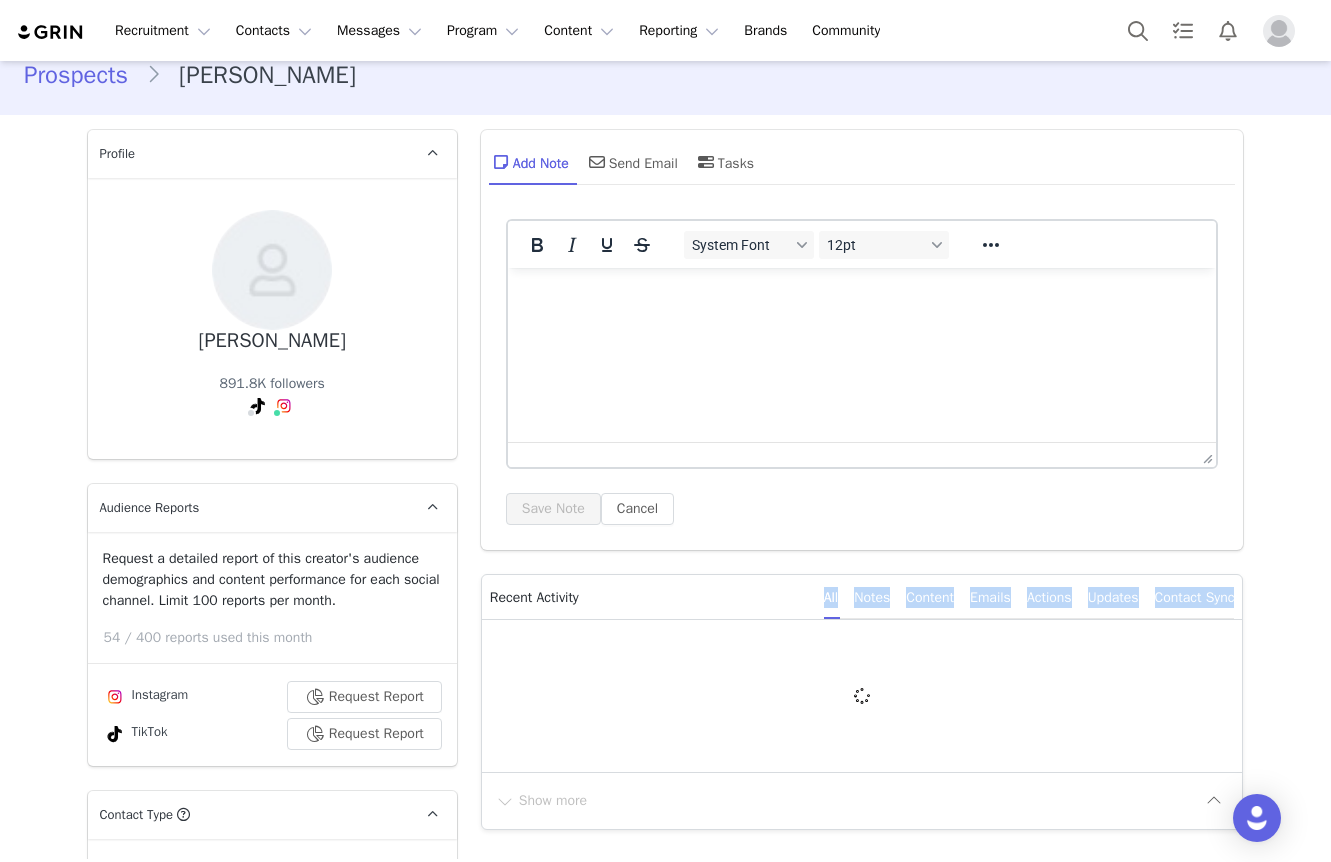 click on "All" at bounding box center [831, 597] 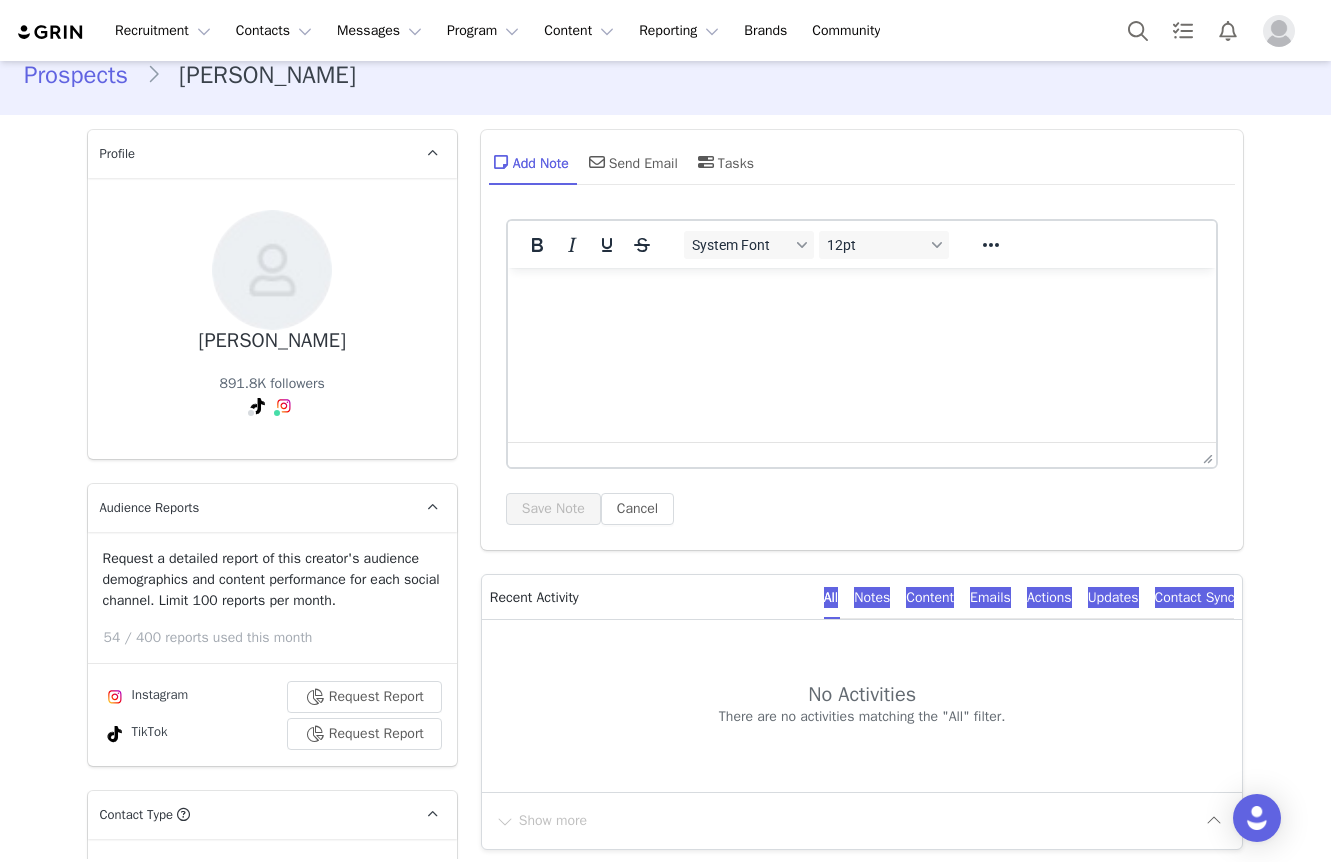 click at bounding box center [861, 295] 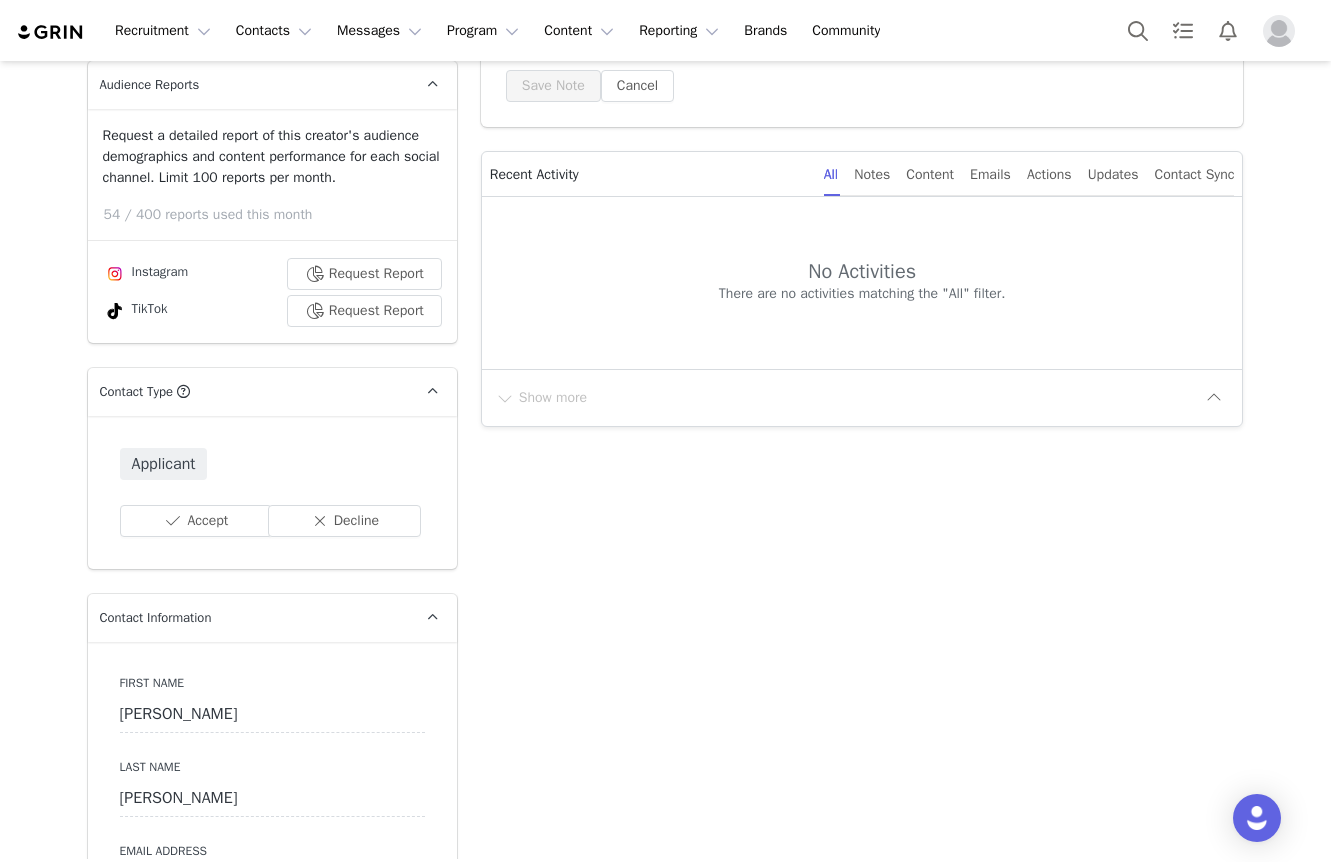 click on "Add Note   Send Email   Tasks  System Font 12pt To open the popup, press Shift+Enter To open the popup, press Shift+Enter To open the popup, press Shift+Enter To open the popup, press Shift+Enter Save Note Cancel Recent Activity All Notes Content Emails Actions Updates Contact Sync  No Activities   There are no activities matching the "⁨All⁩" filter.  Show more" at bounding box center [862, 2814] 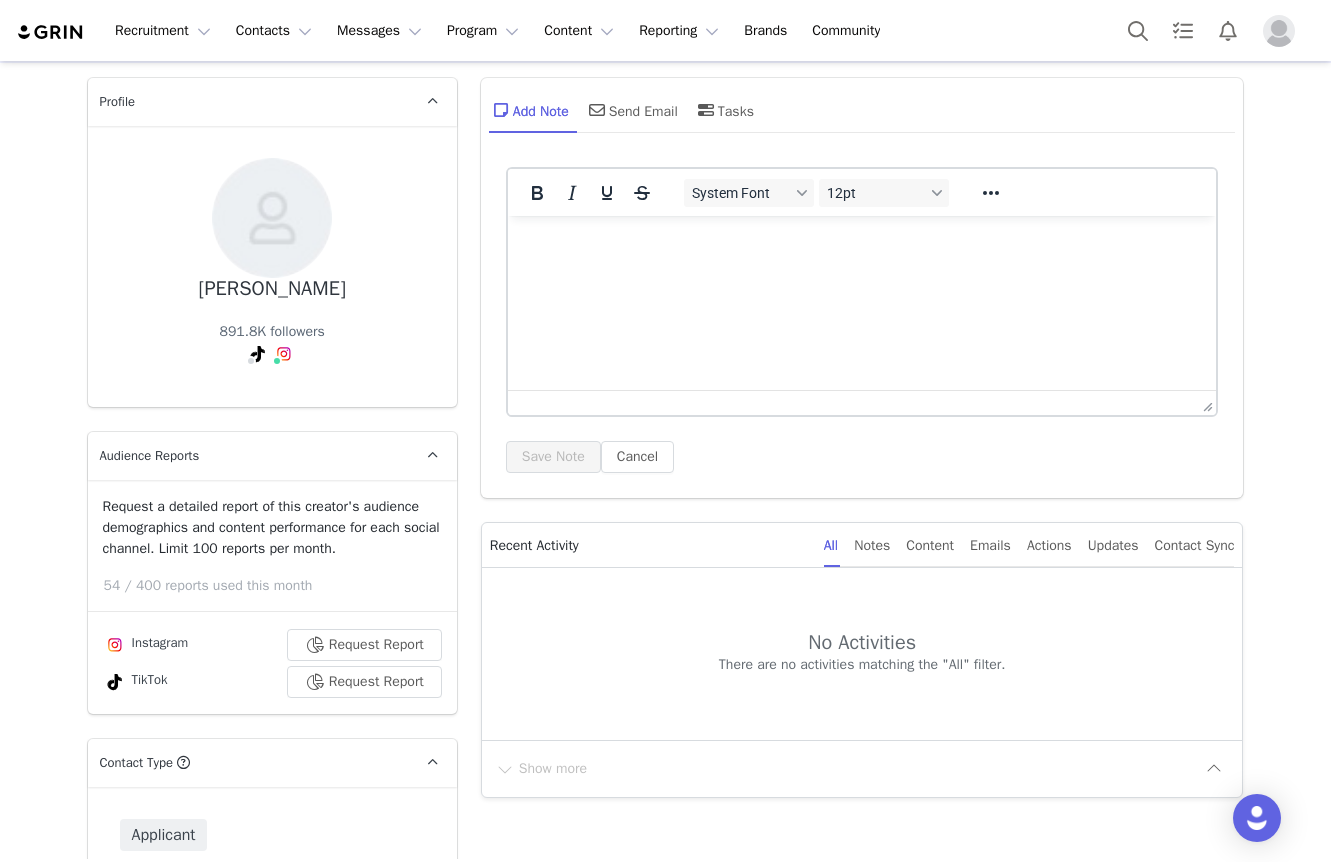 scroll, scrollTop: 84, scrollLeft: 0, axis: vertical 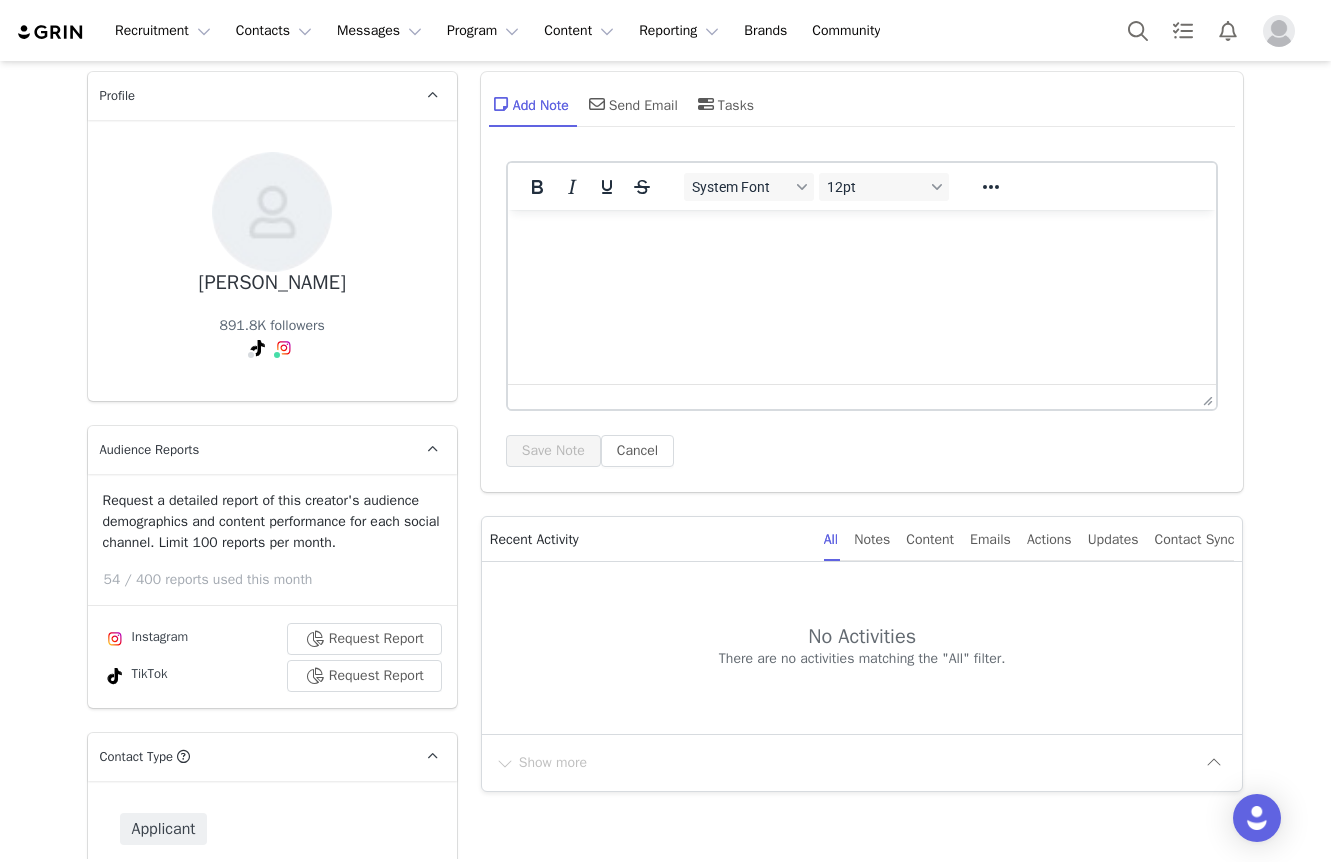 click at bounding box center (861, 237) 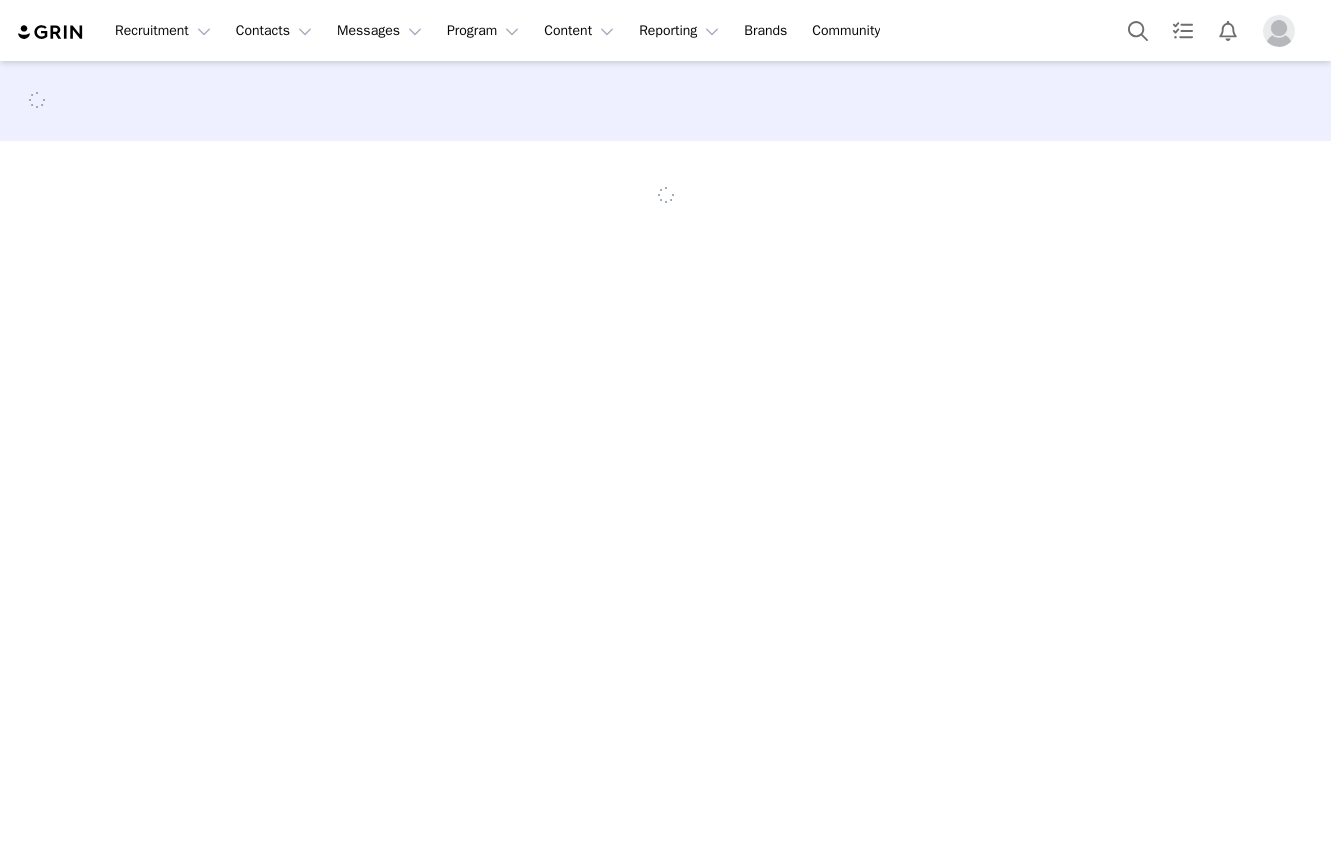 scroll, scrollTop: 0, scrollLeft: 0, axis: both 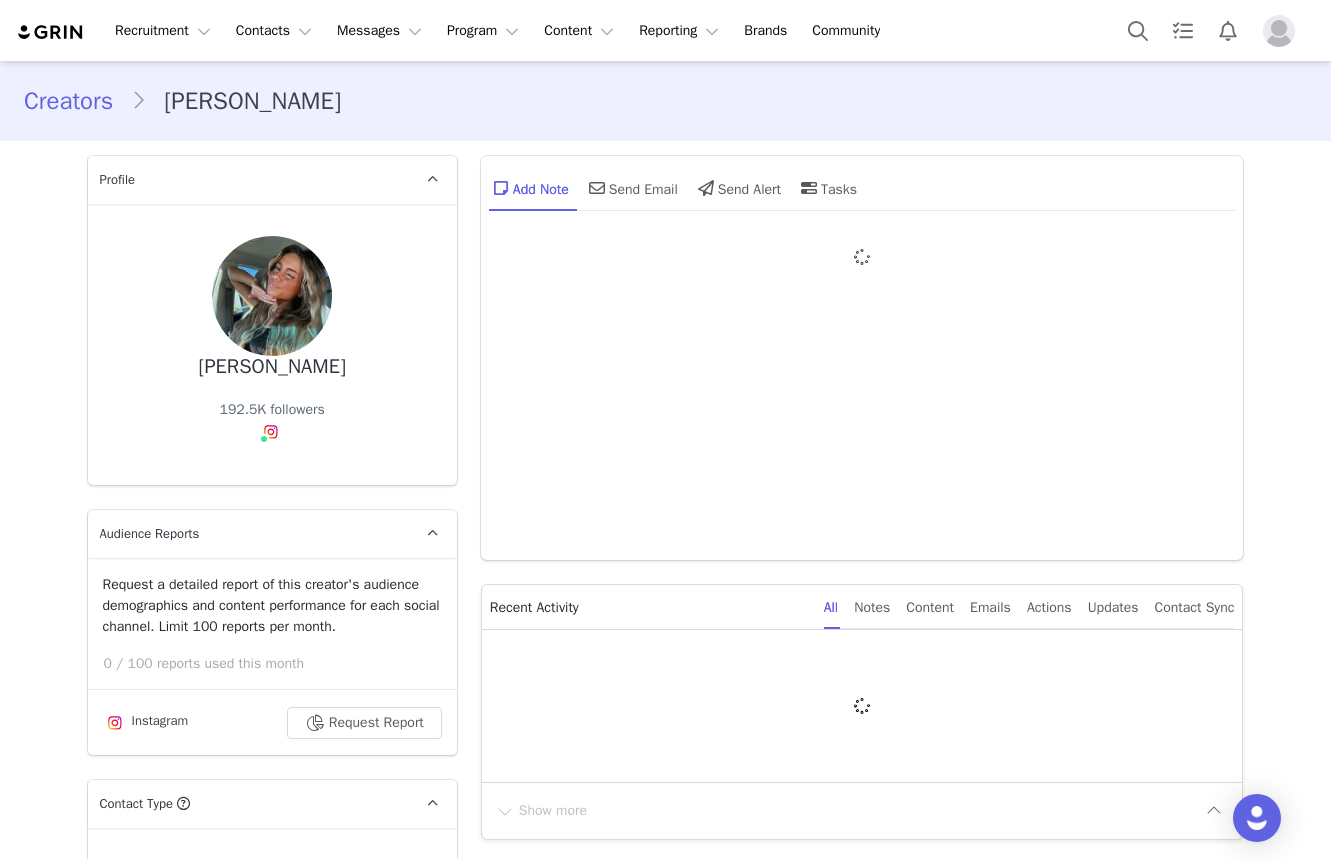type on "+1 ([GEOGRAPHIC_DATA])" 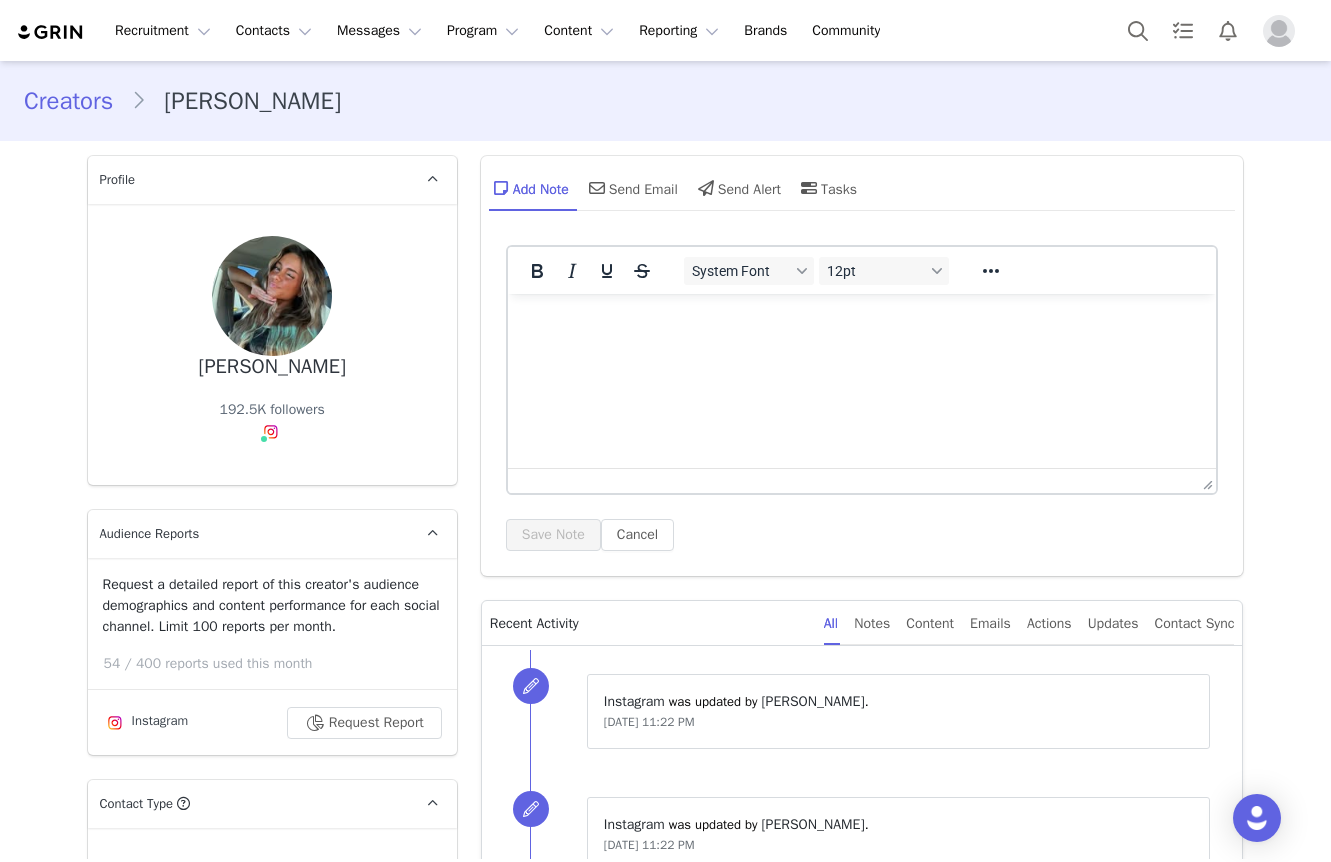 scroll, scrollTop: 0, scrollLeft: 0, axis: both 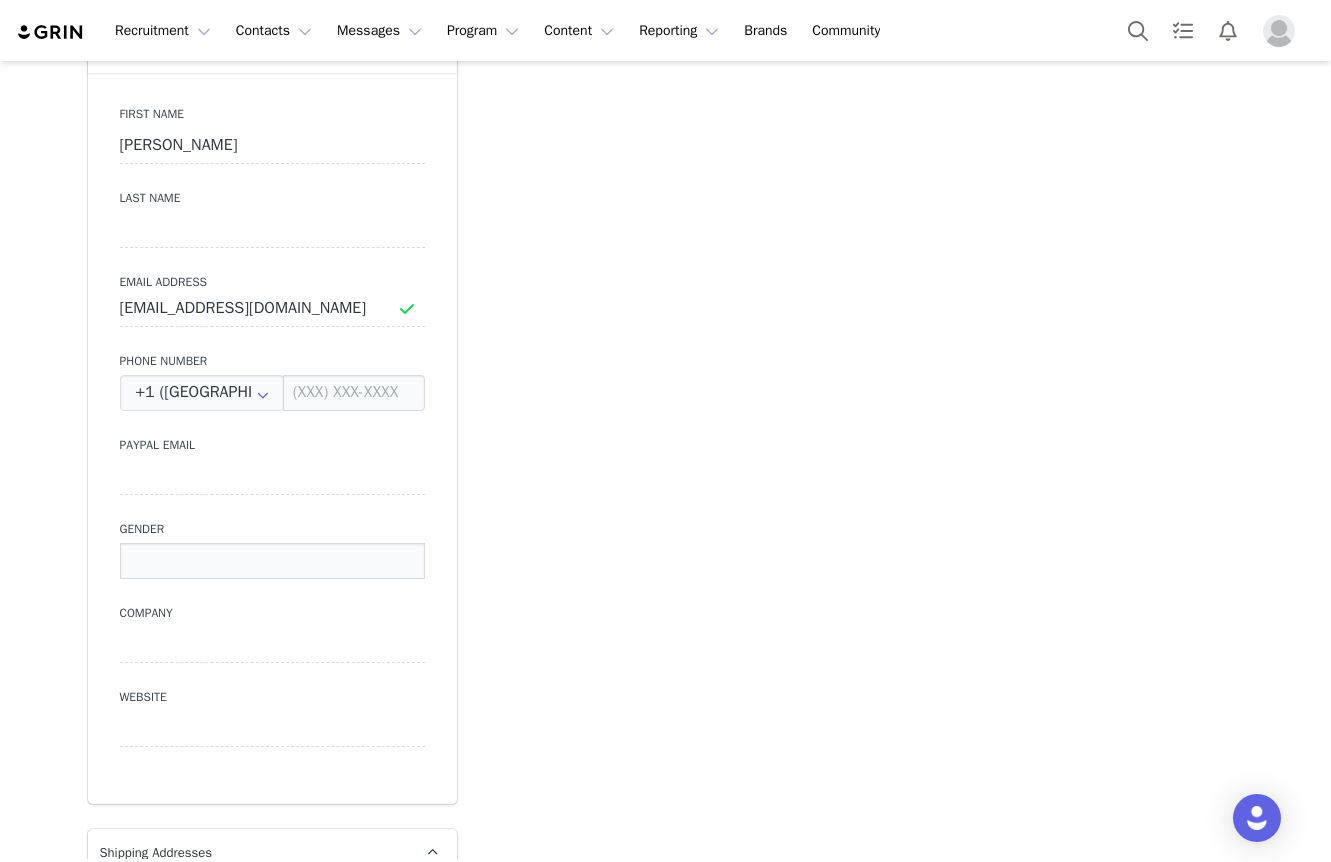 click at bounding box center [272, 561] 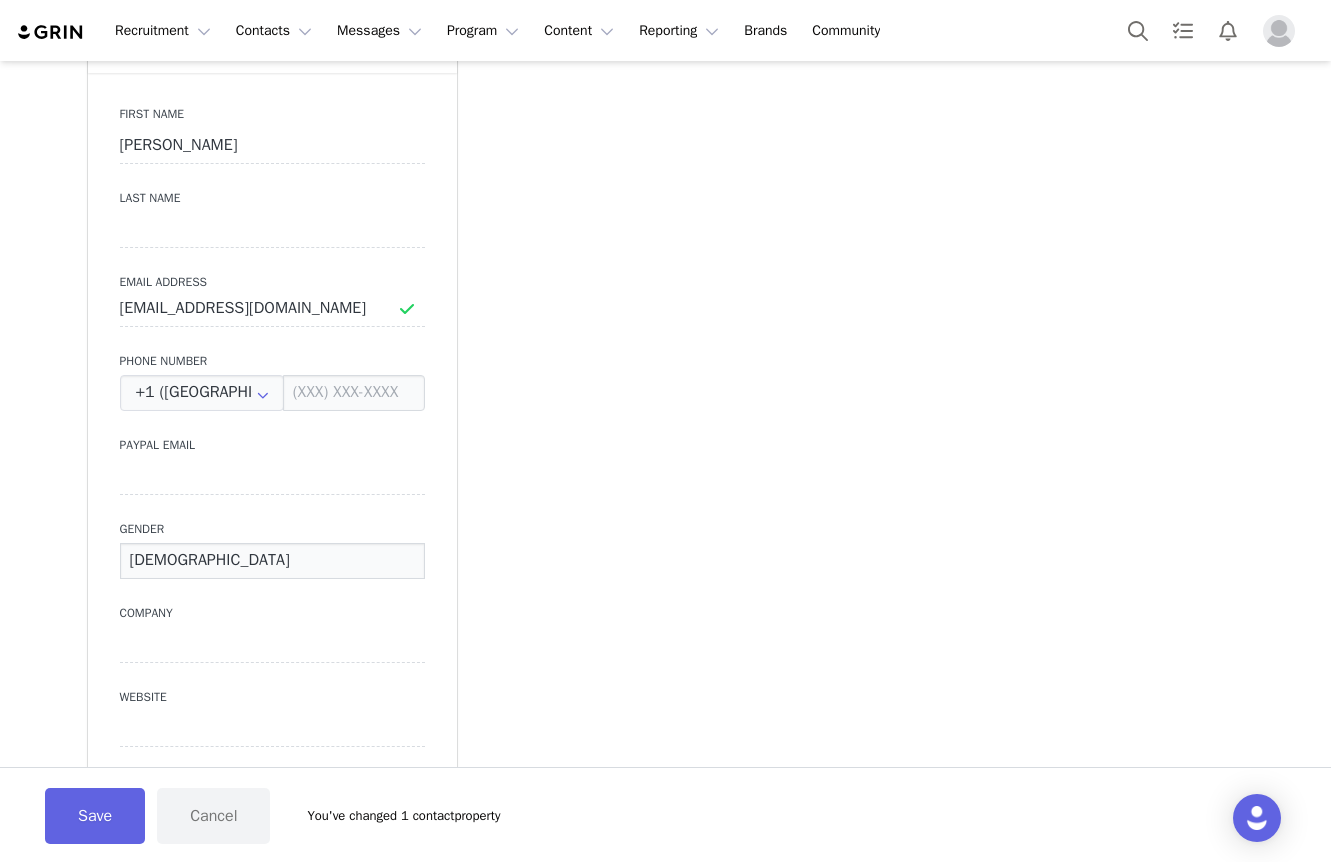 type on "[DEMOGRAPHIC_DATA]" 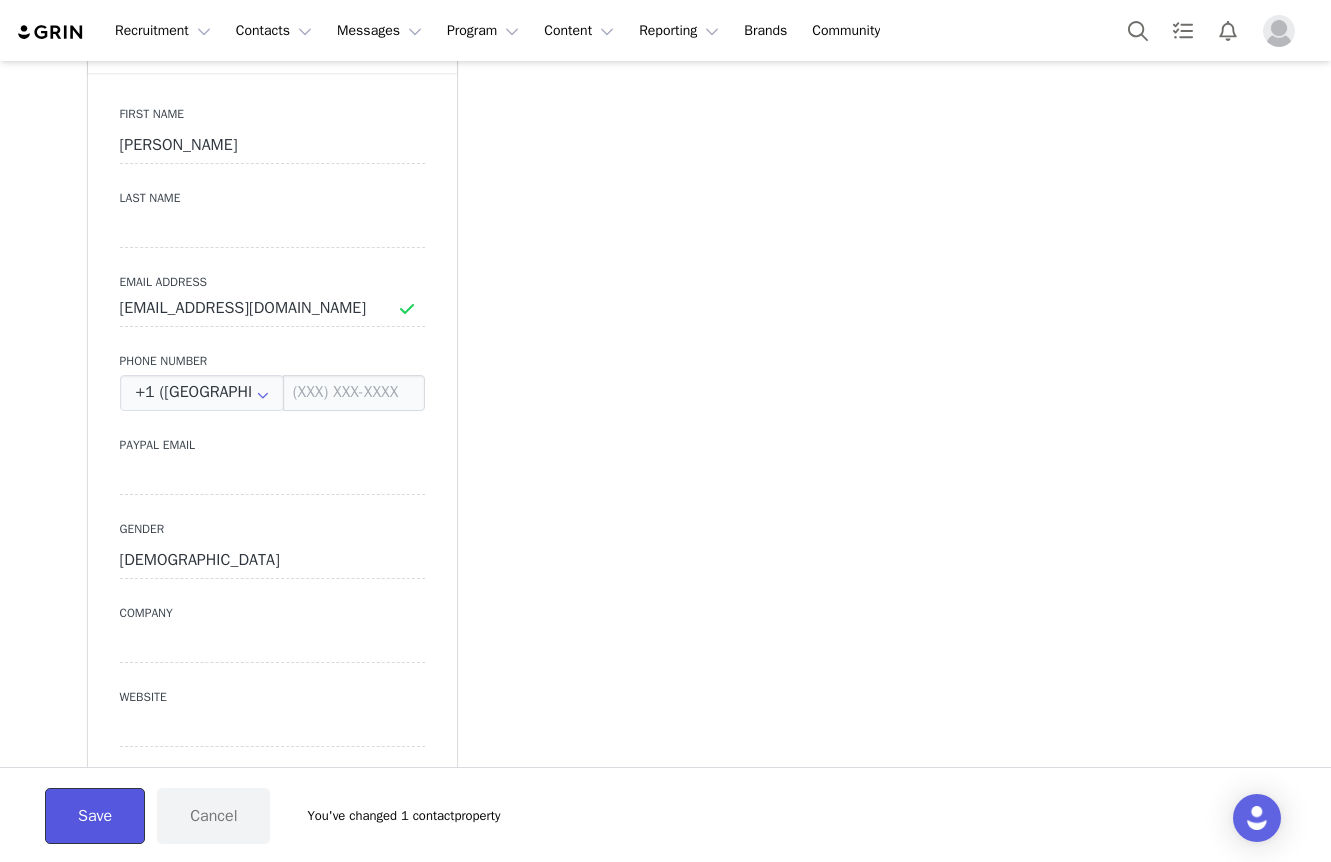 click on "Save" at bounding box center (95, 816) 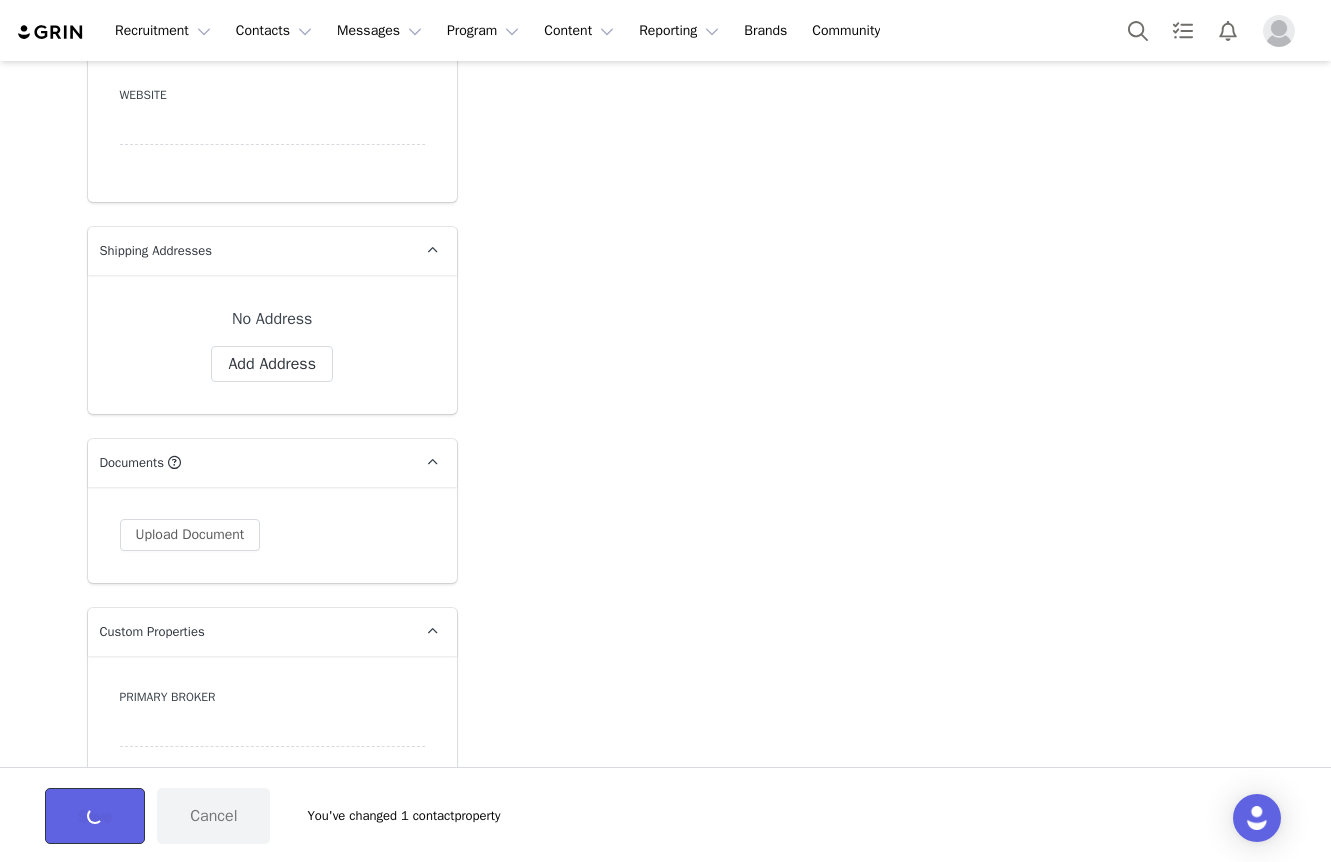 scroll, scrollTop: 1853, scrollLeft: 0, axis: vertical 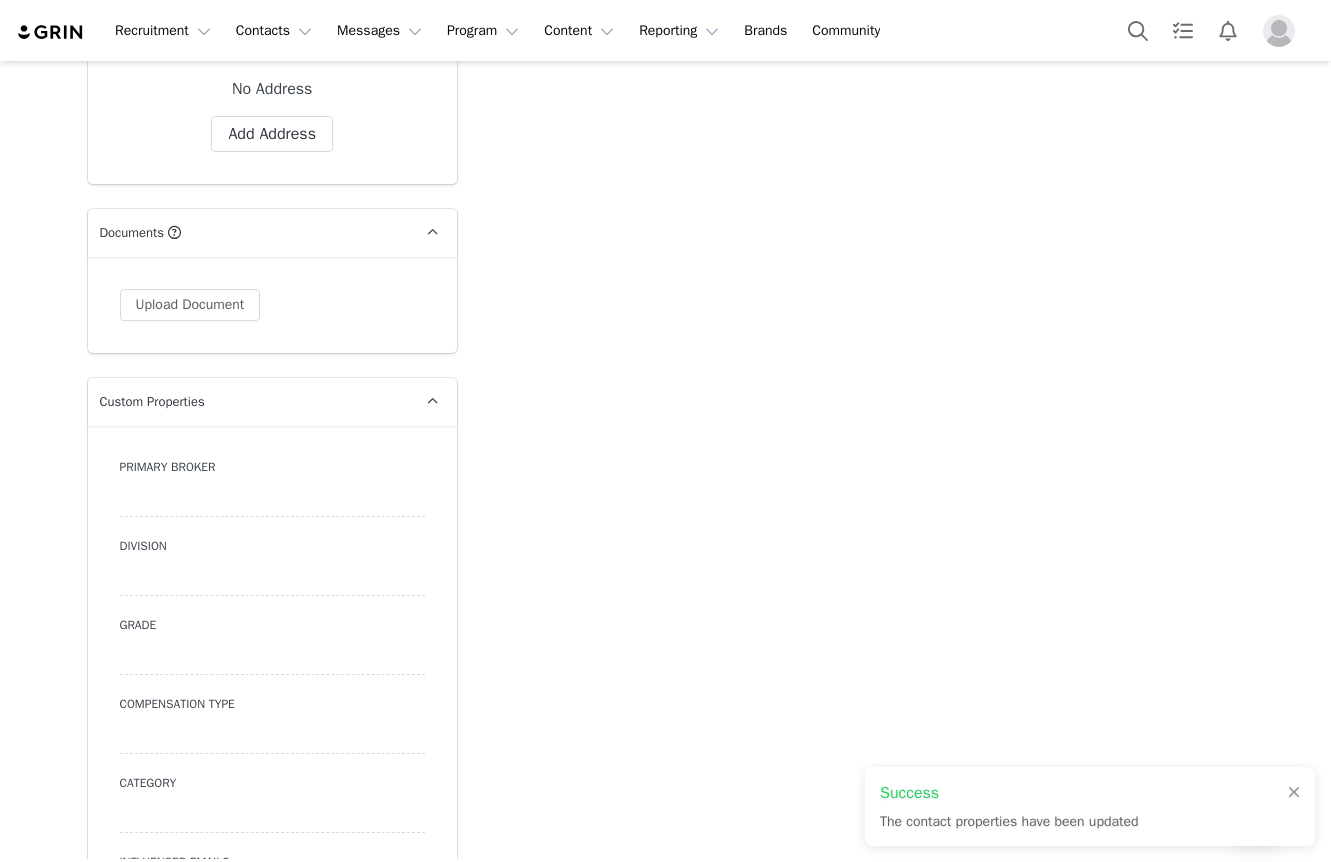 click at bounding box center (272, 499) 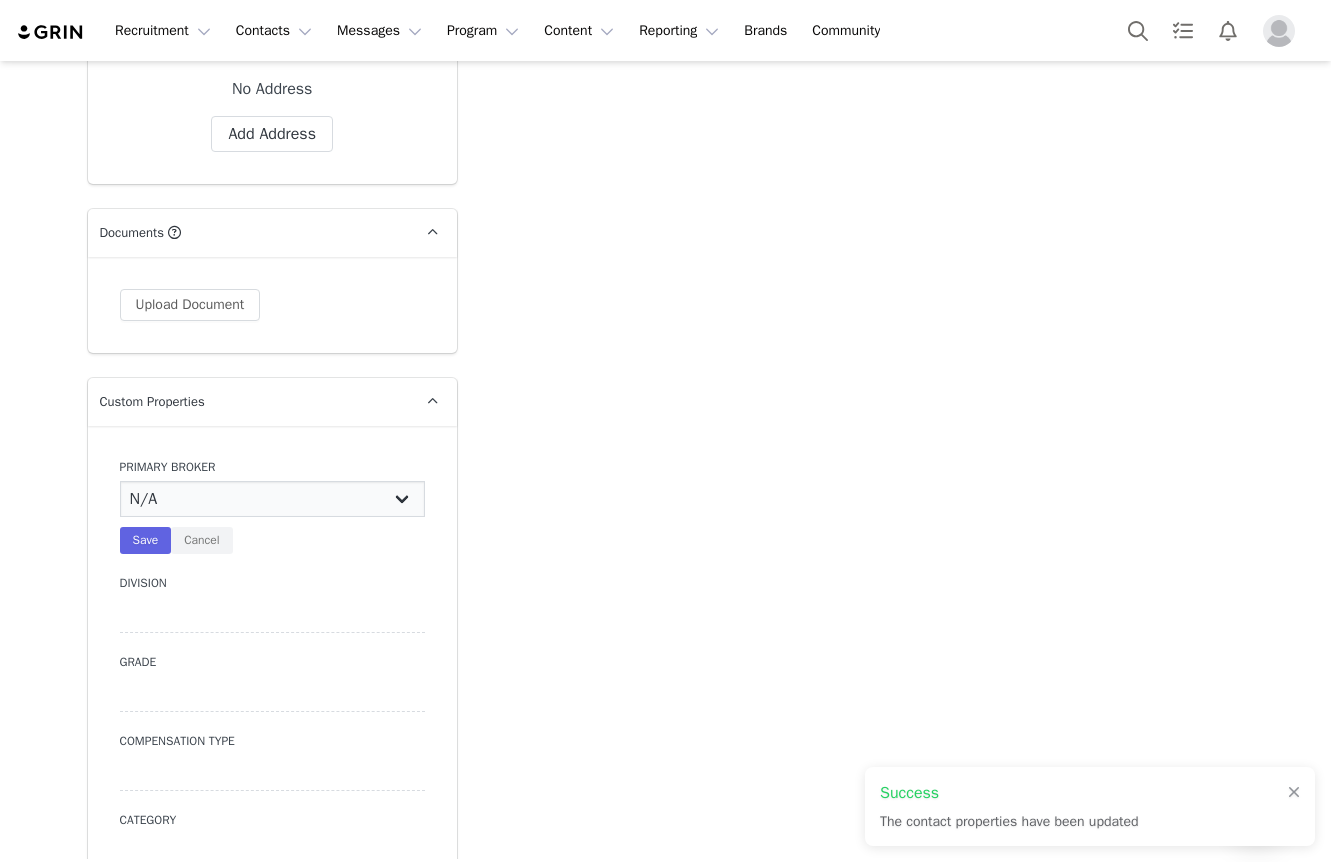 click on "N/A  [PERSON_NAME]   [PERSON_NAME]   Jasmine   [PERSON_NAME]   Bre   [PERSON_NAME]   Jonny   [PERSON_NAME]   [PERSON_NAME]   [PERSON_NAME]   [PERSON_NAME]   [PERSON_NAME]" at bounding box center [272, 499] 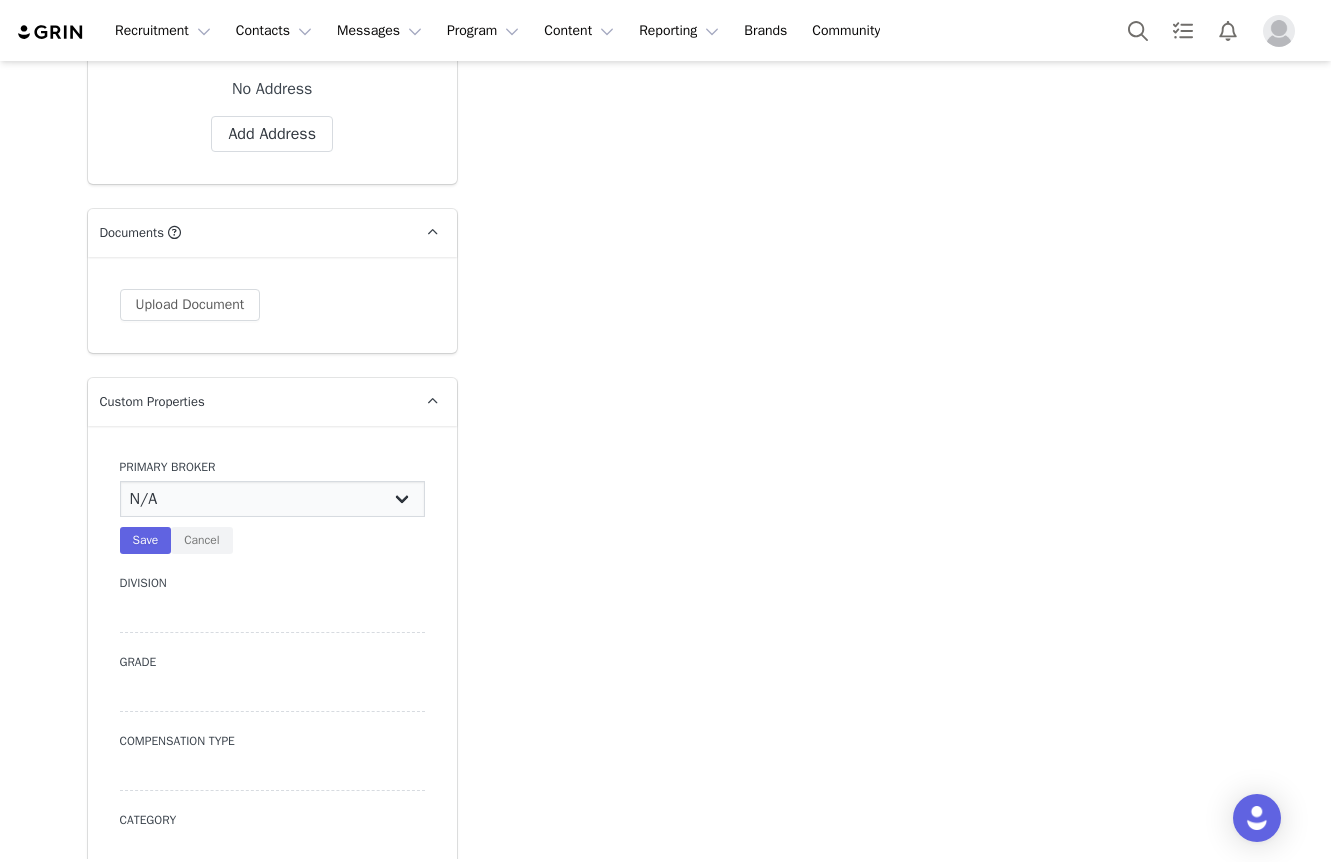 select on "[PERSON_NAME]" 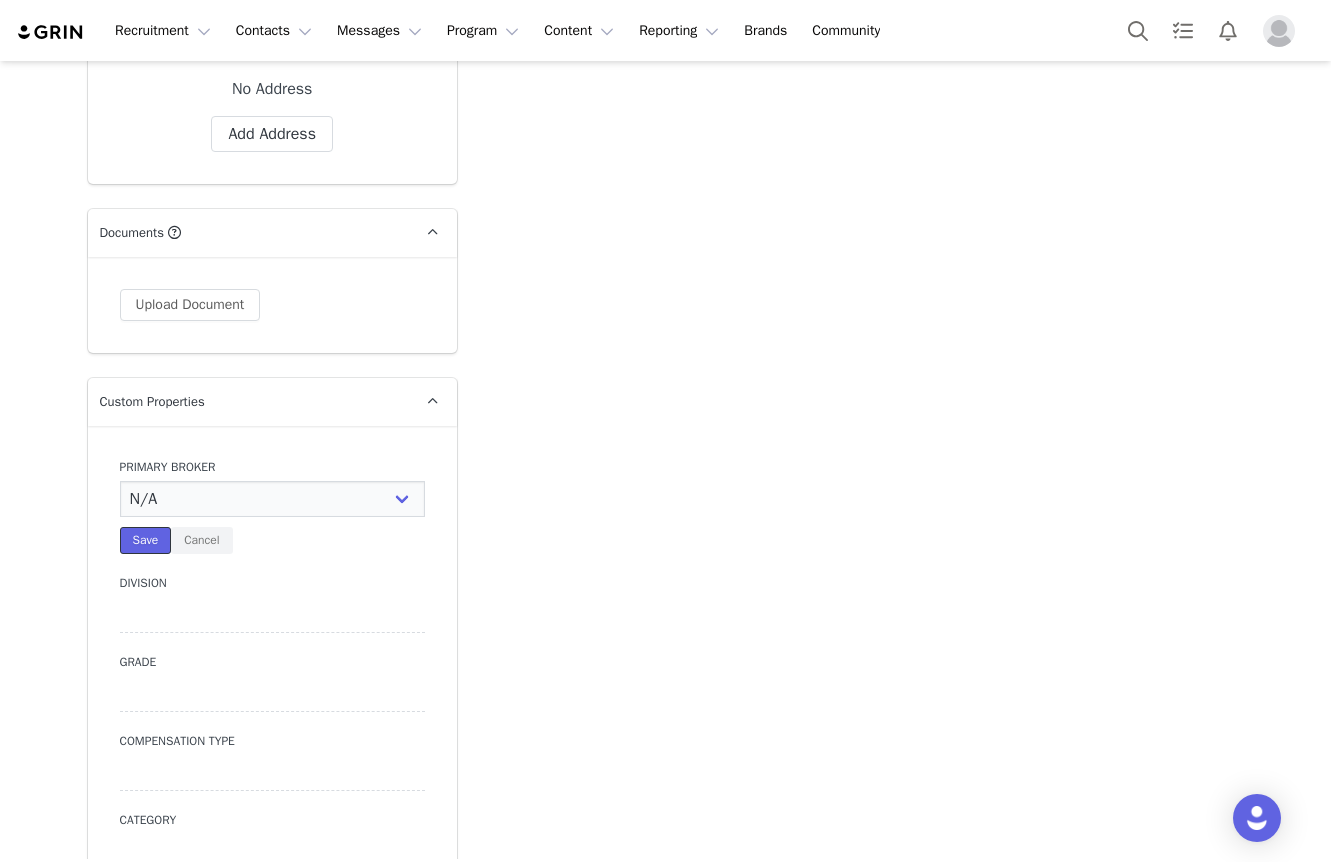 click on "Save" at bounding box center [146, 540] 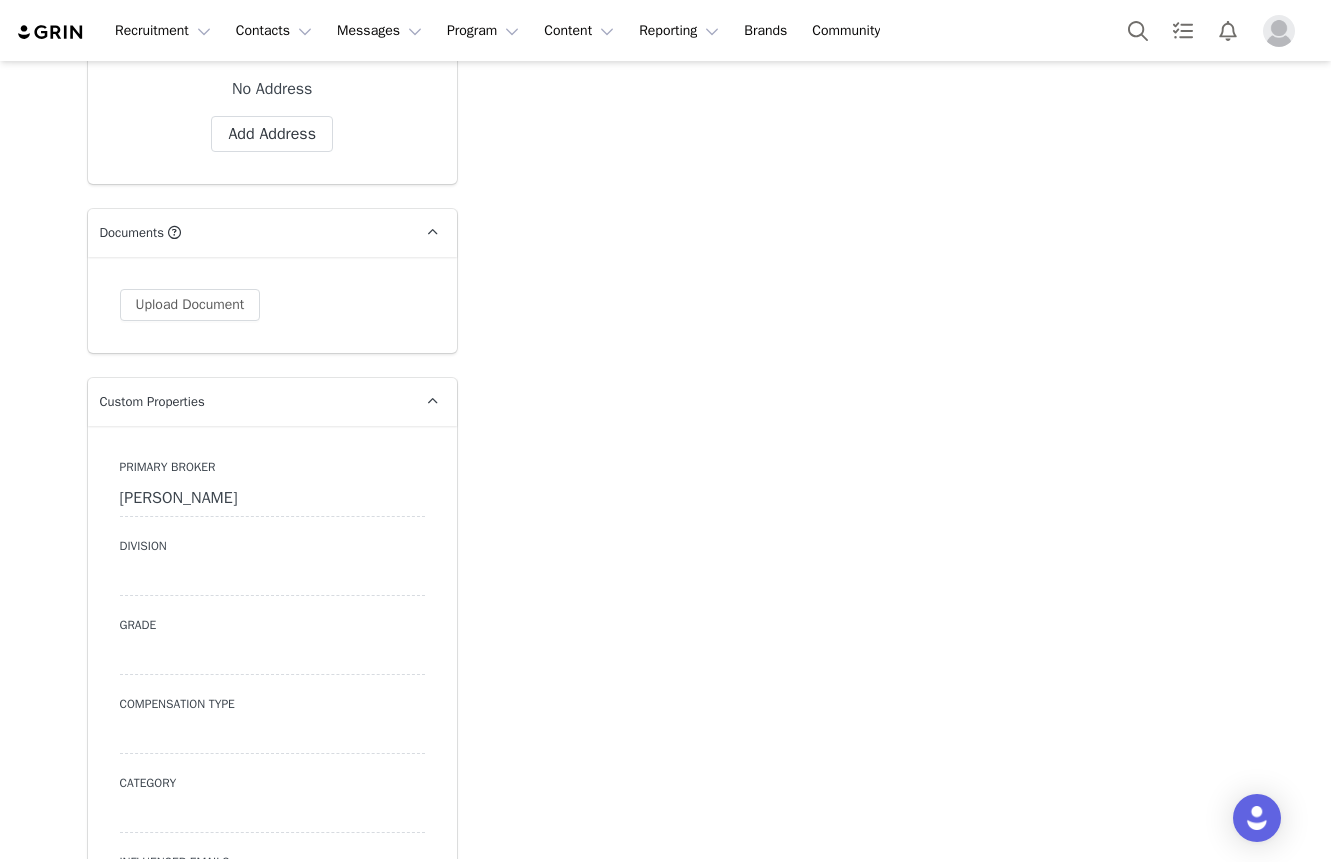 scroll, scrollTop: 2184, scrollLeft: 0, axis: vertical 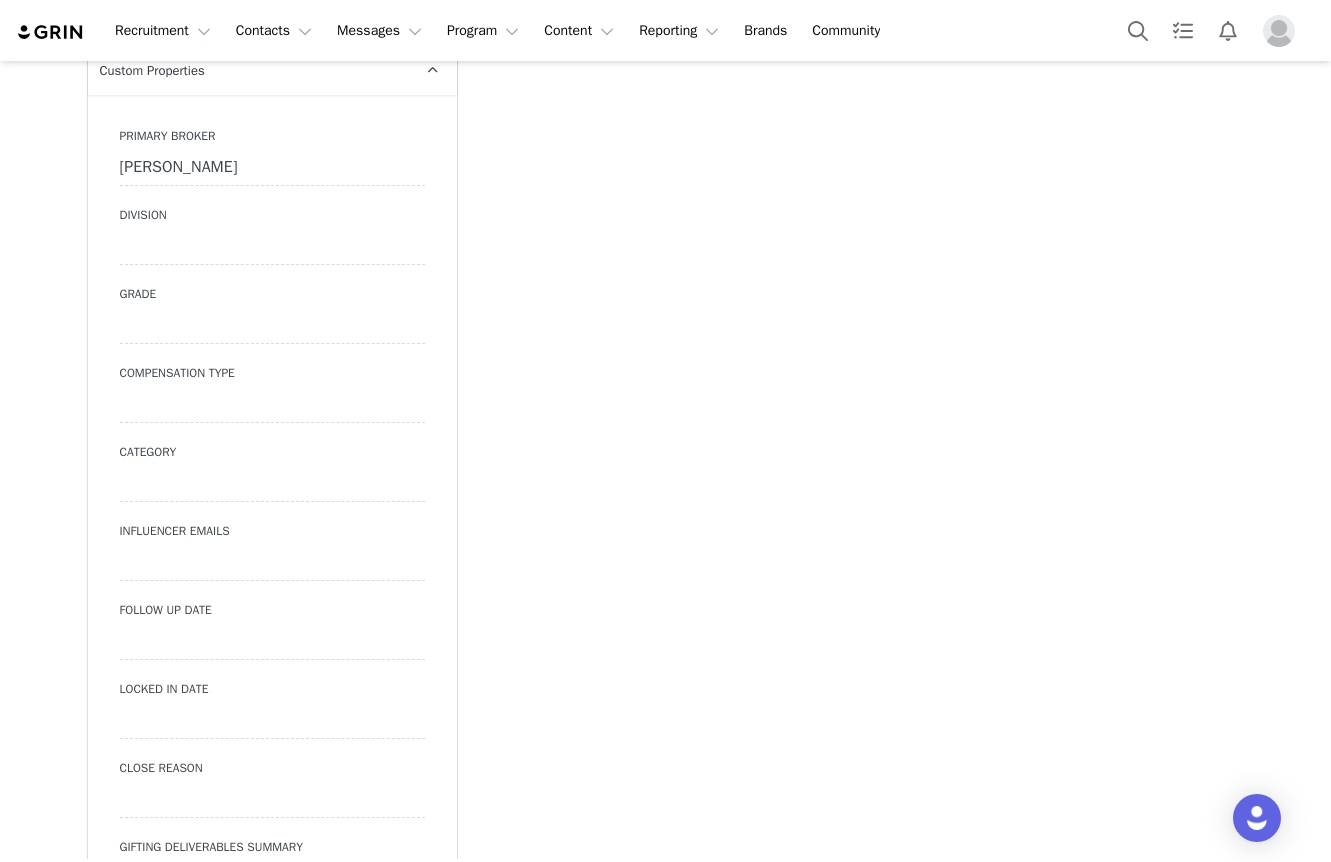 click at bounding box center [272, 405] 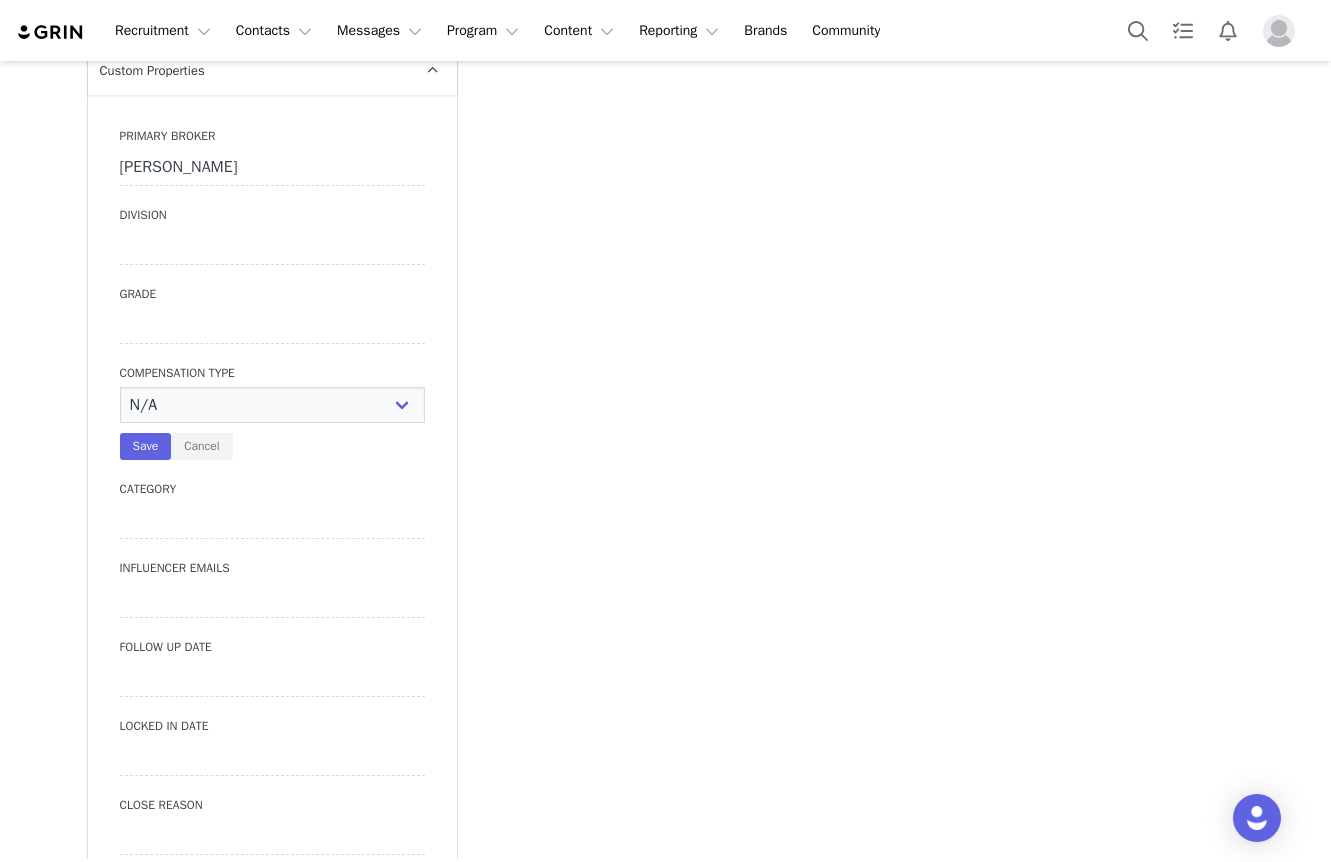click on "N/A  Paid   Post for Product" at bounding box center [272, 405] 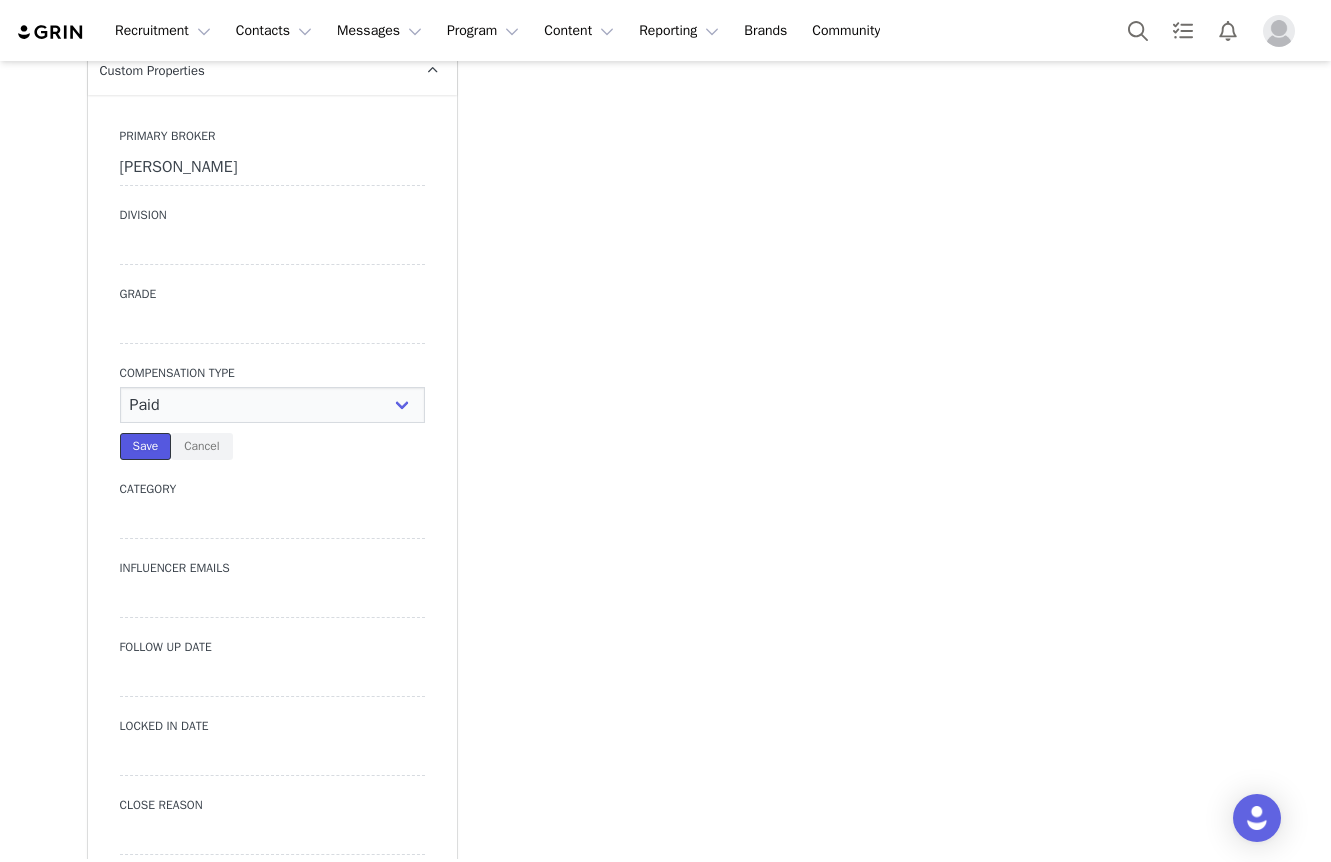 click on "Save" at bounding box center (146, 446) 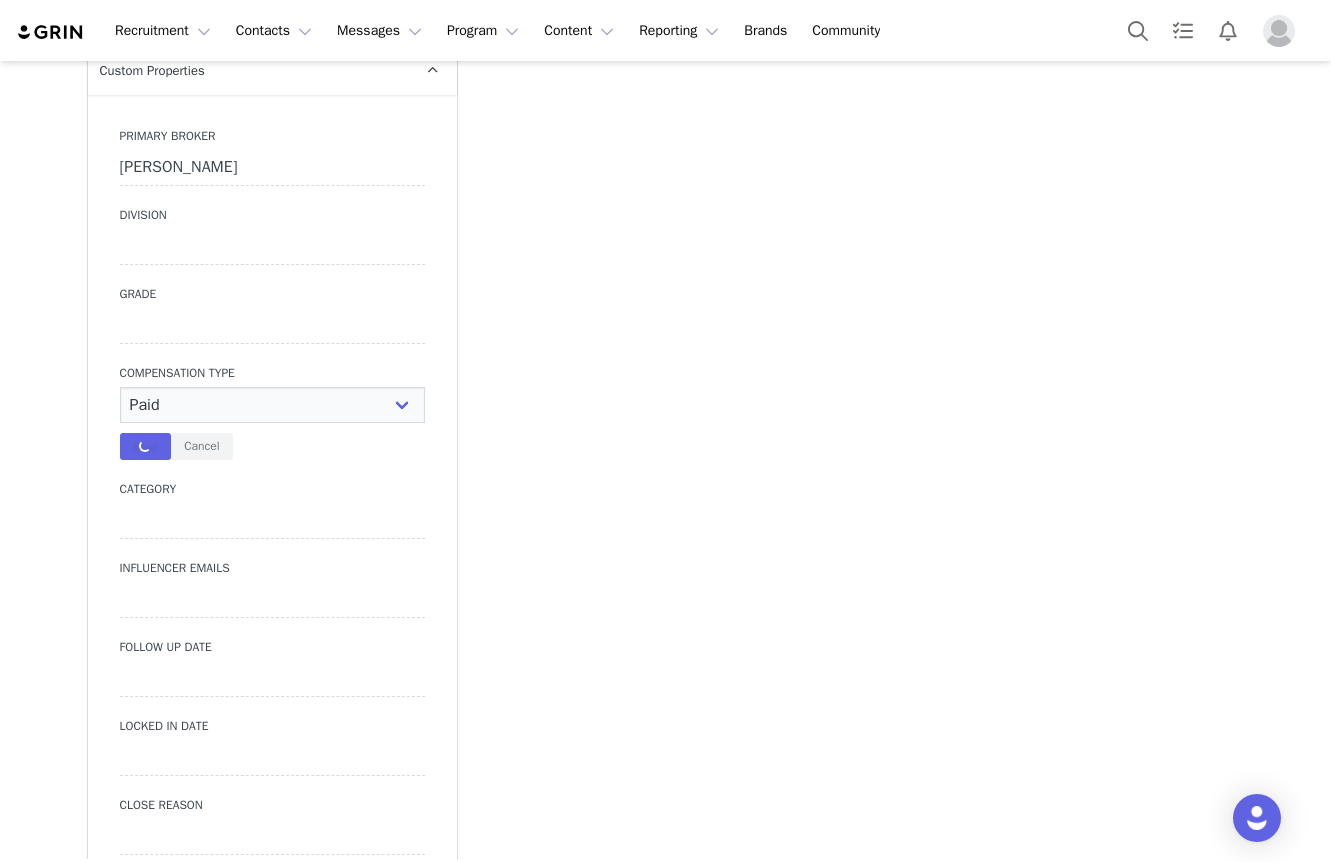 click at bounding box center (272, 326) 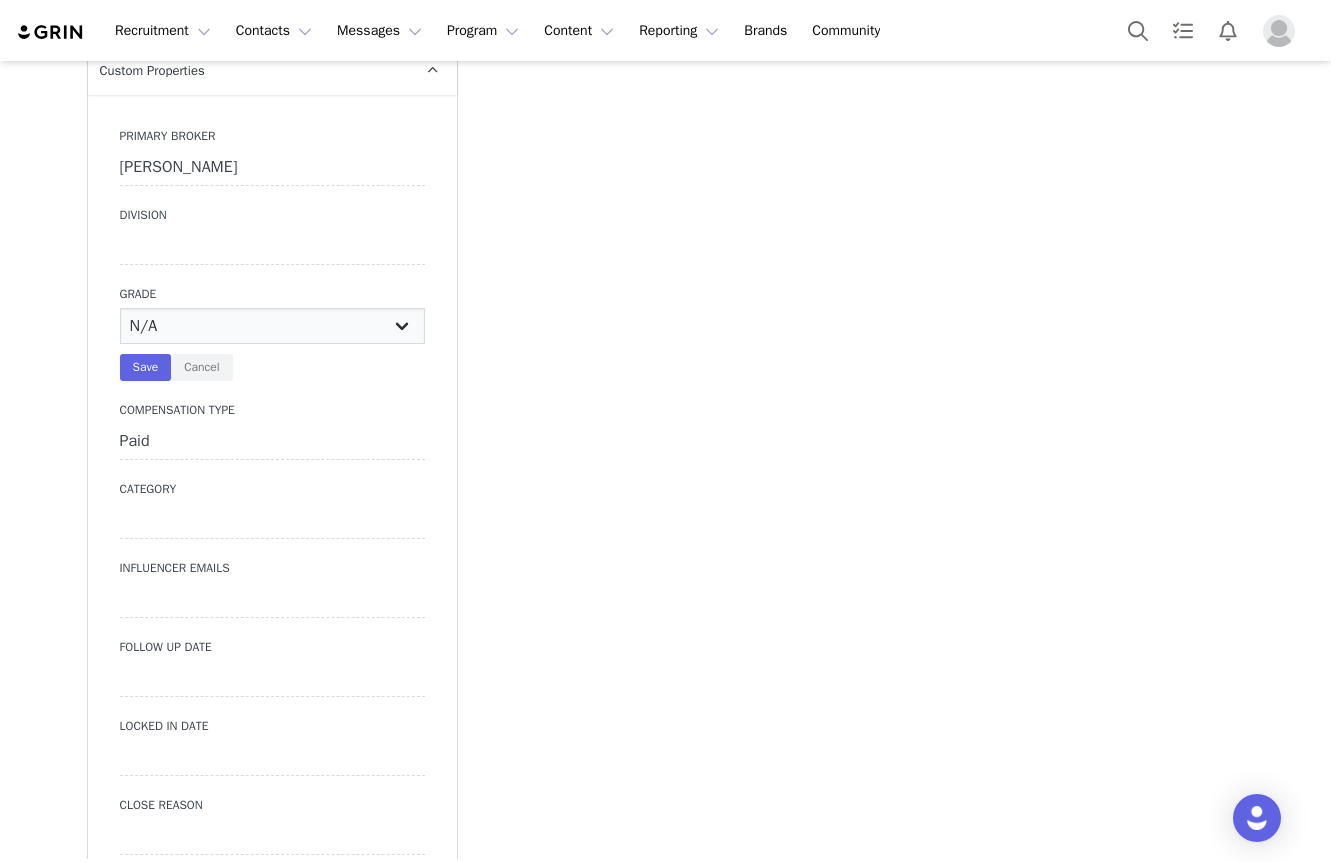 click on "N/A  A+   A   B   C   D" at bounding box center (272, 326) 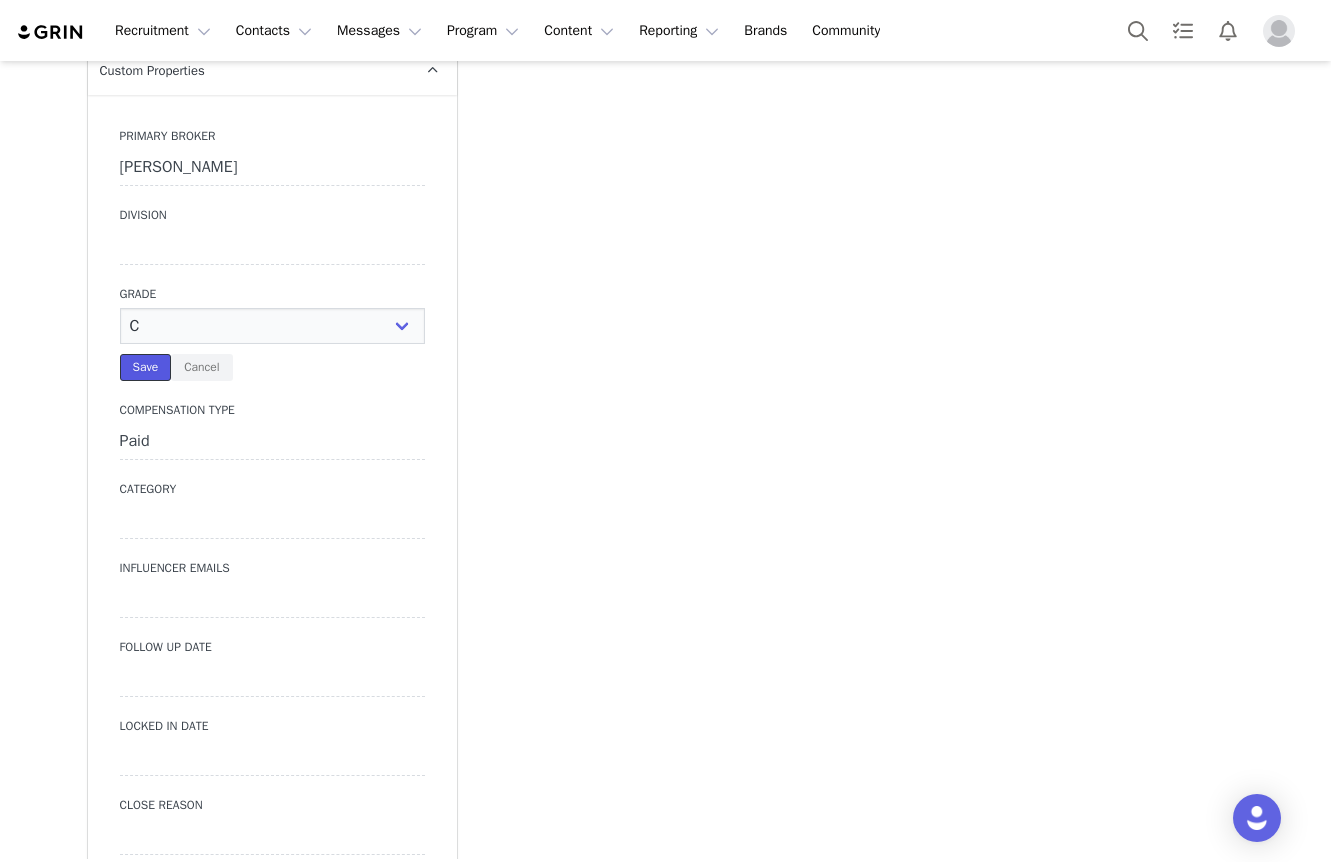 click on "Save" at bounding box center [146, 367] 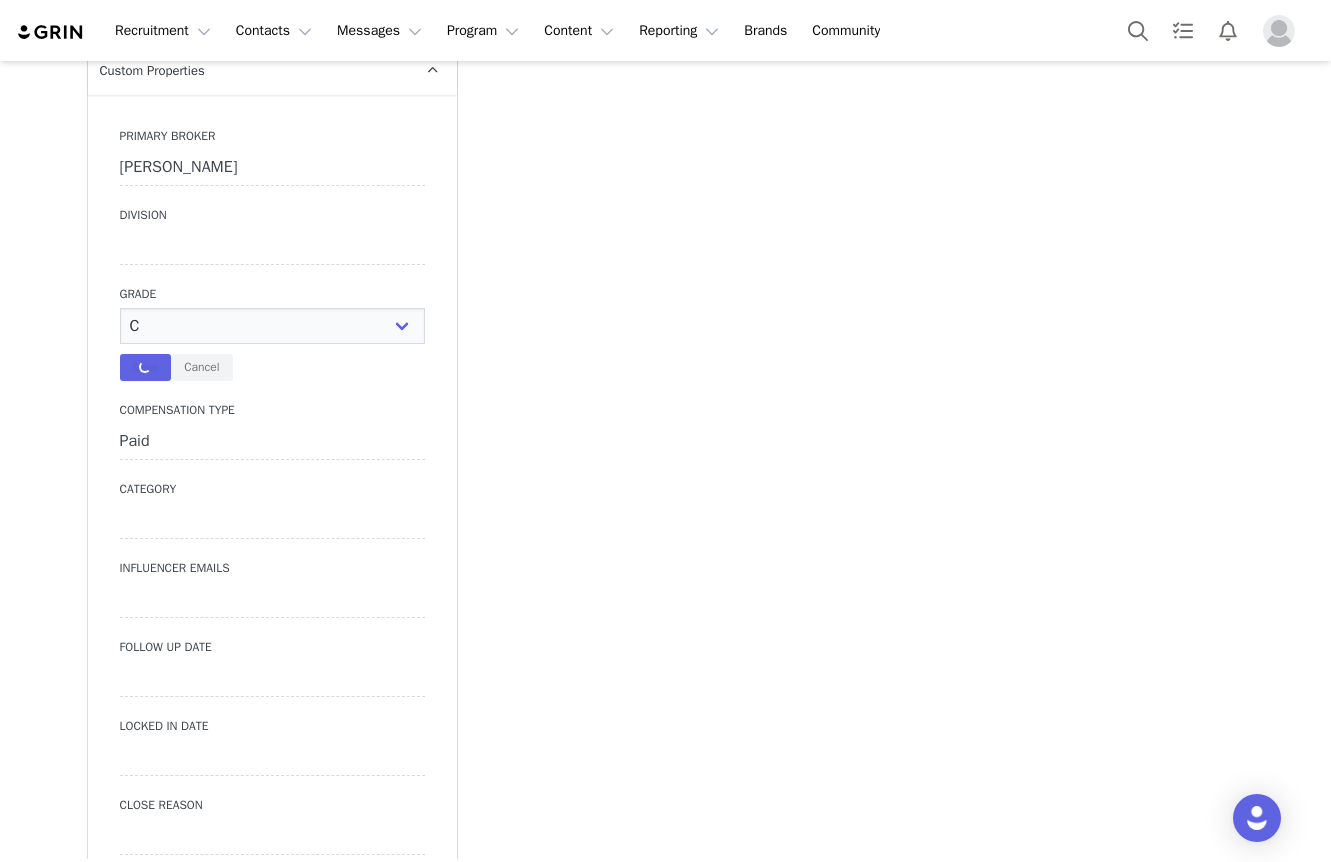 click at bounding box center (272, 247) 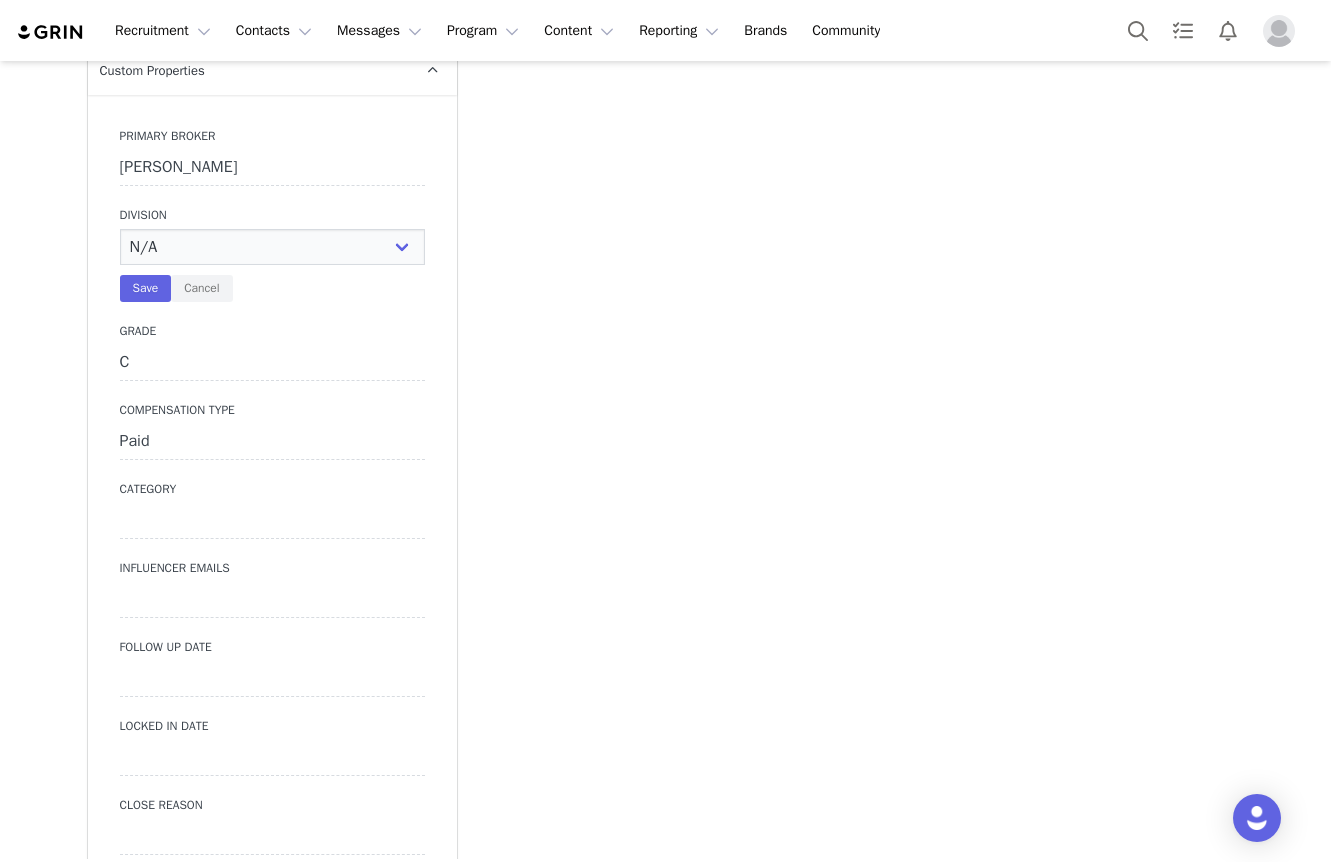 click on "N/A  NOVA BEAUTY   Womens   Curve   Mens   Promo   Nova Kids   Maven Beauty   Bombshell" at bounding box center [272, 247] 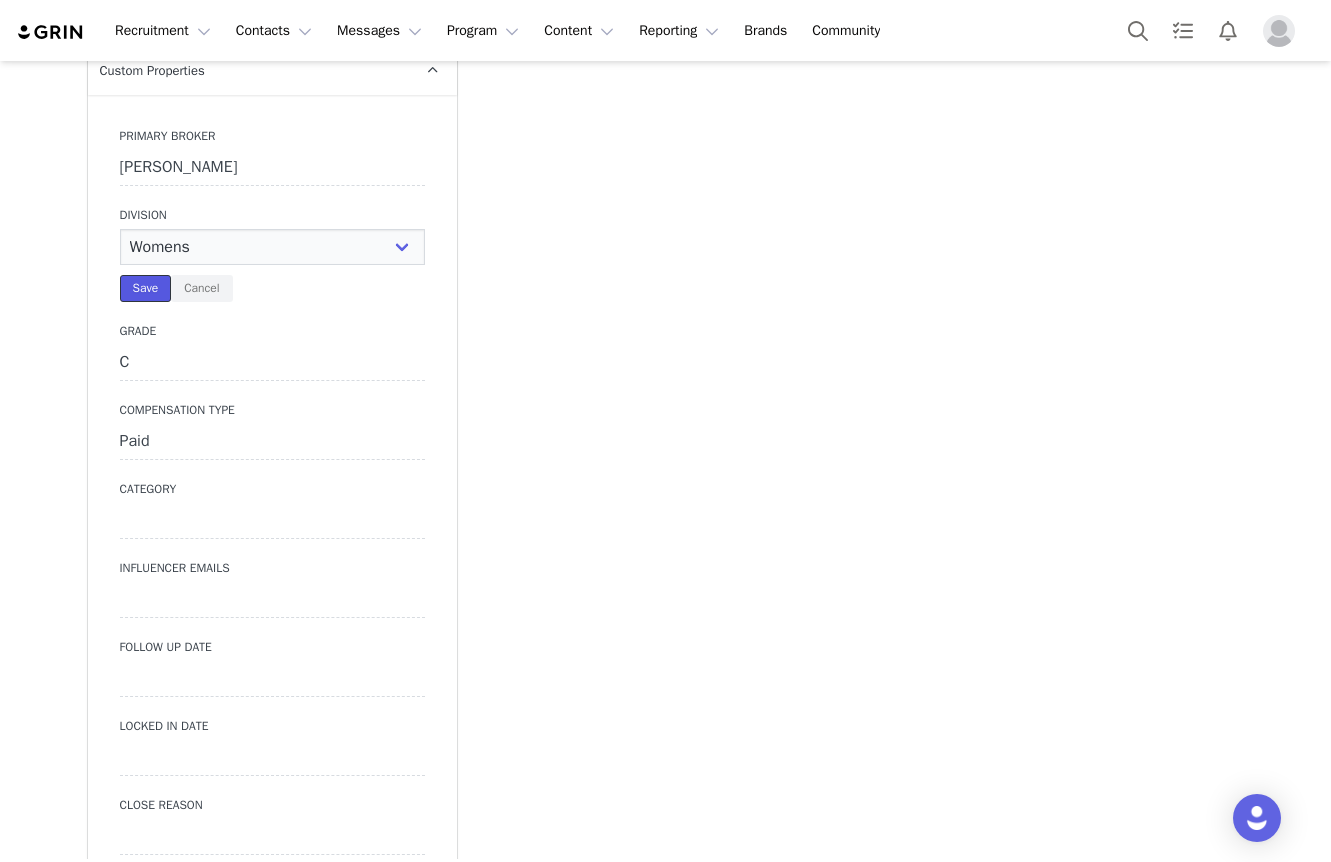click on "Save" at bounding box center [146, 288] 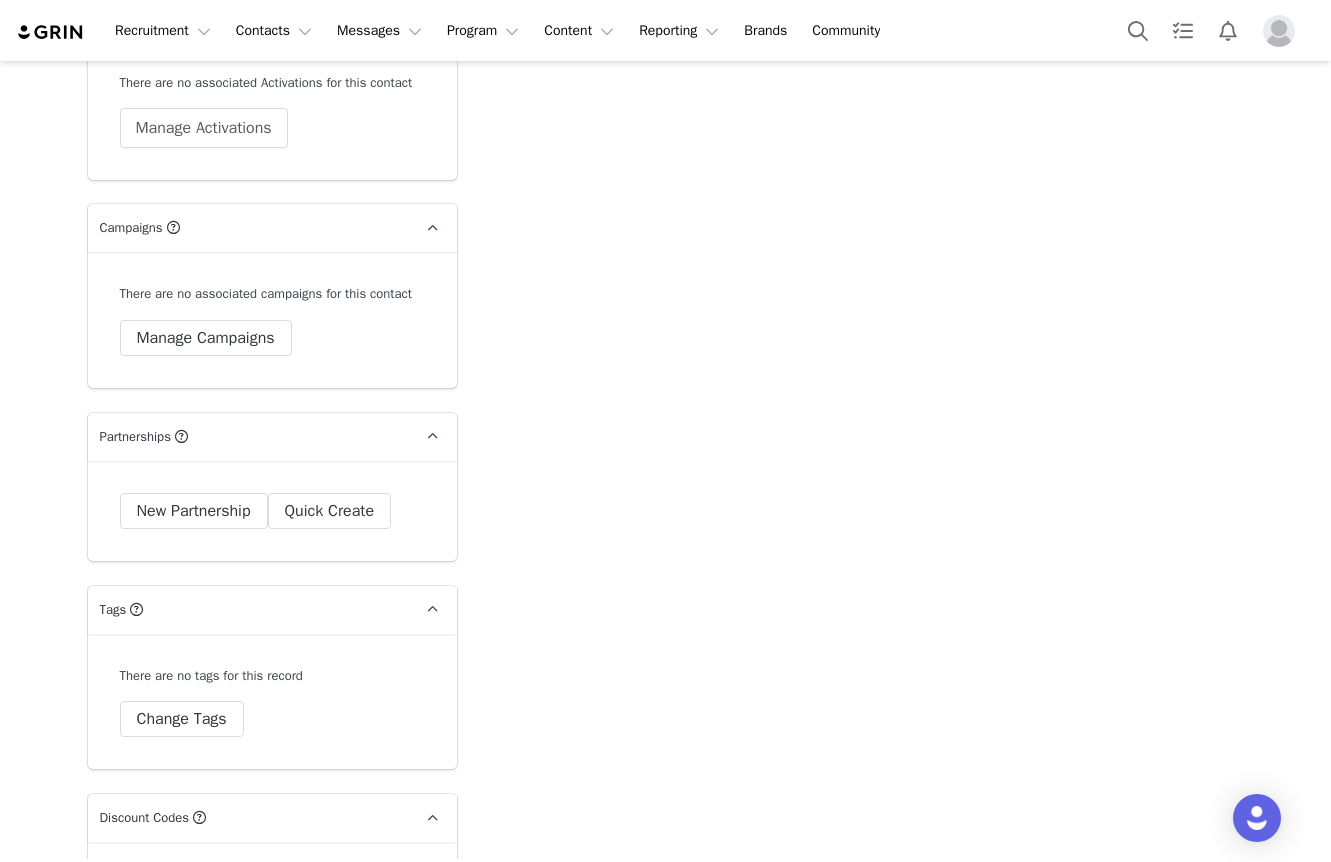 scroll, scrollTop: 6170, scrollLeft: 0, axis: vertical 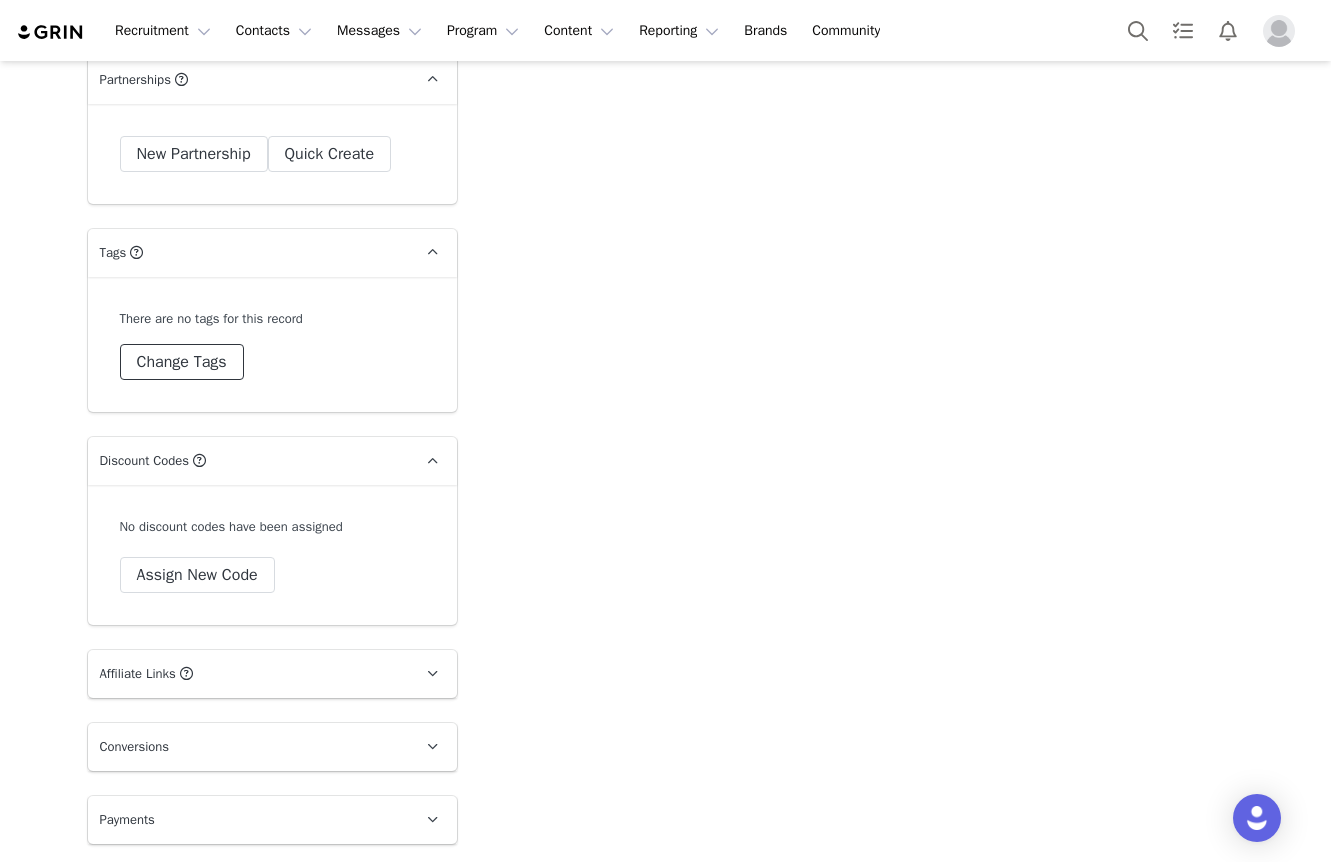 click on "Change Tags" at bounding box center [182, 362] 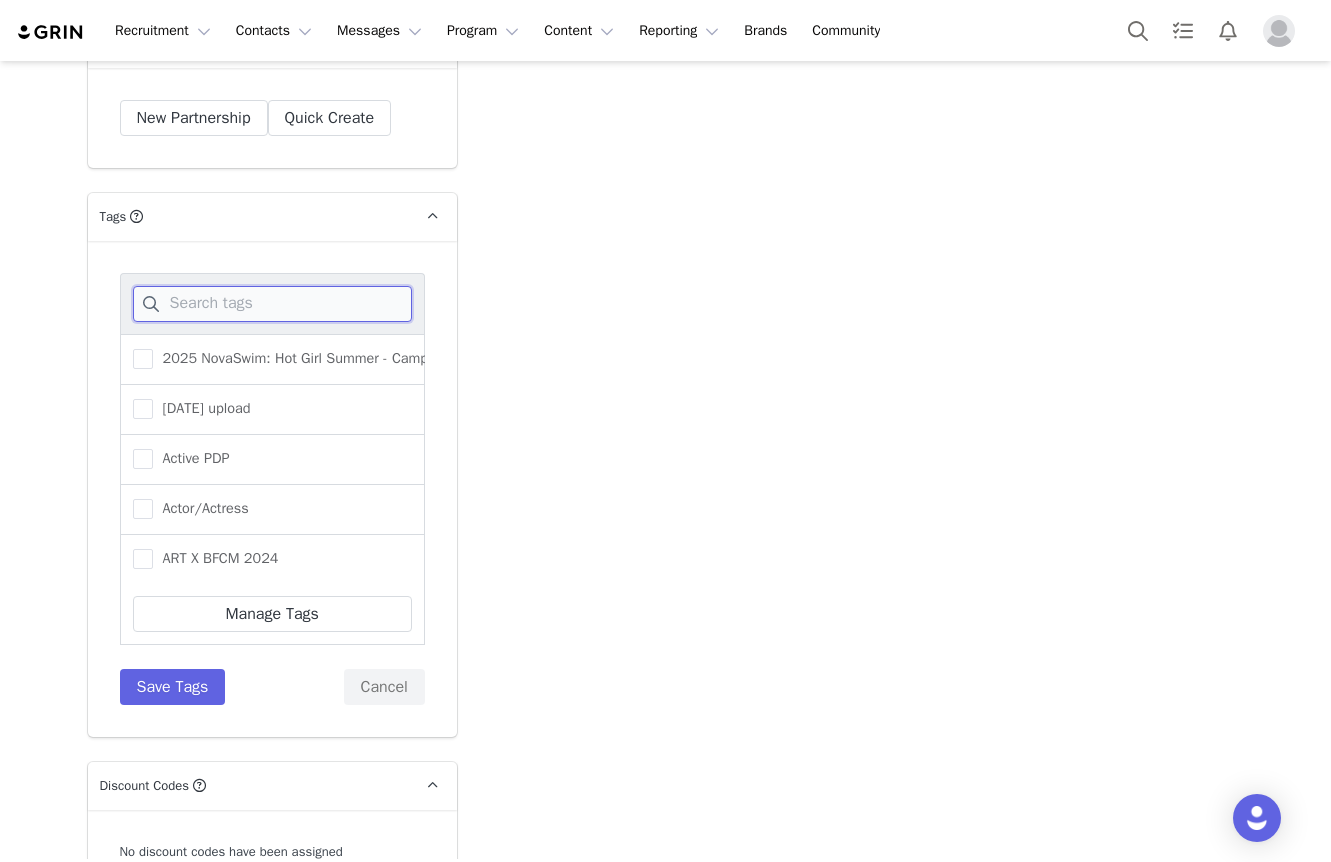 click at bounding box center (272, 304) 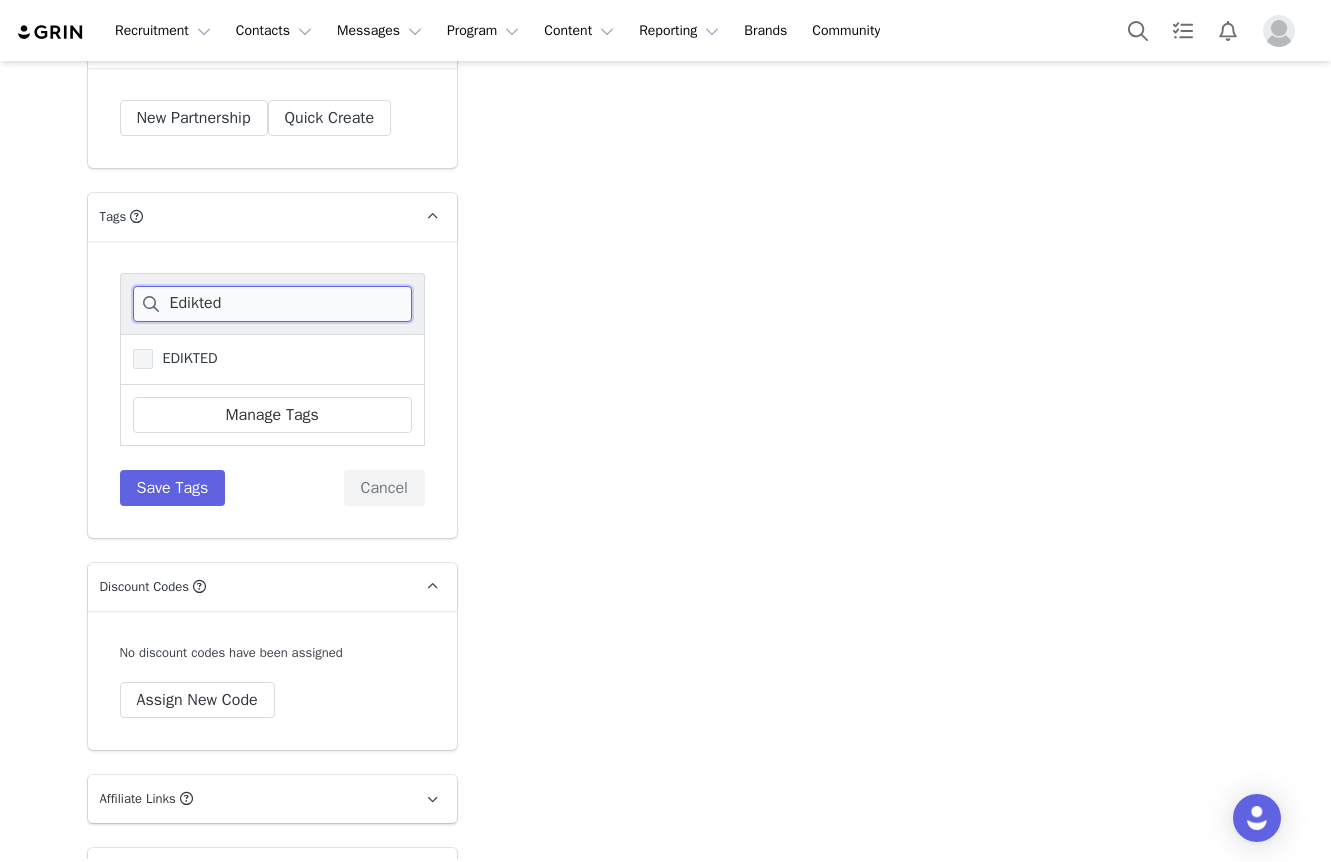 type on "Edikted" 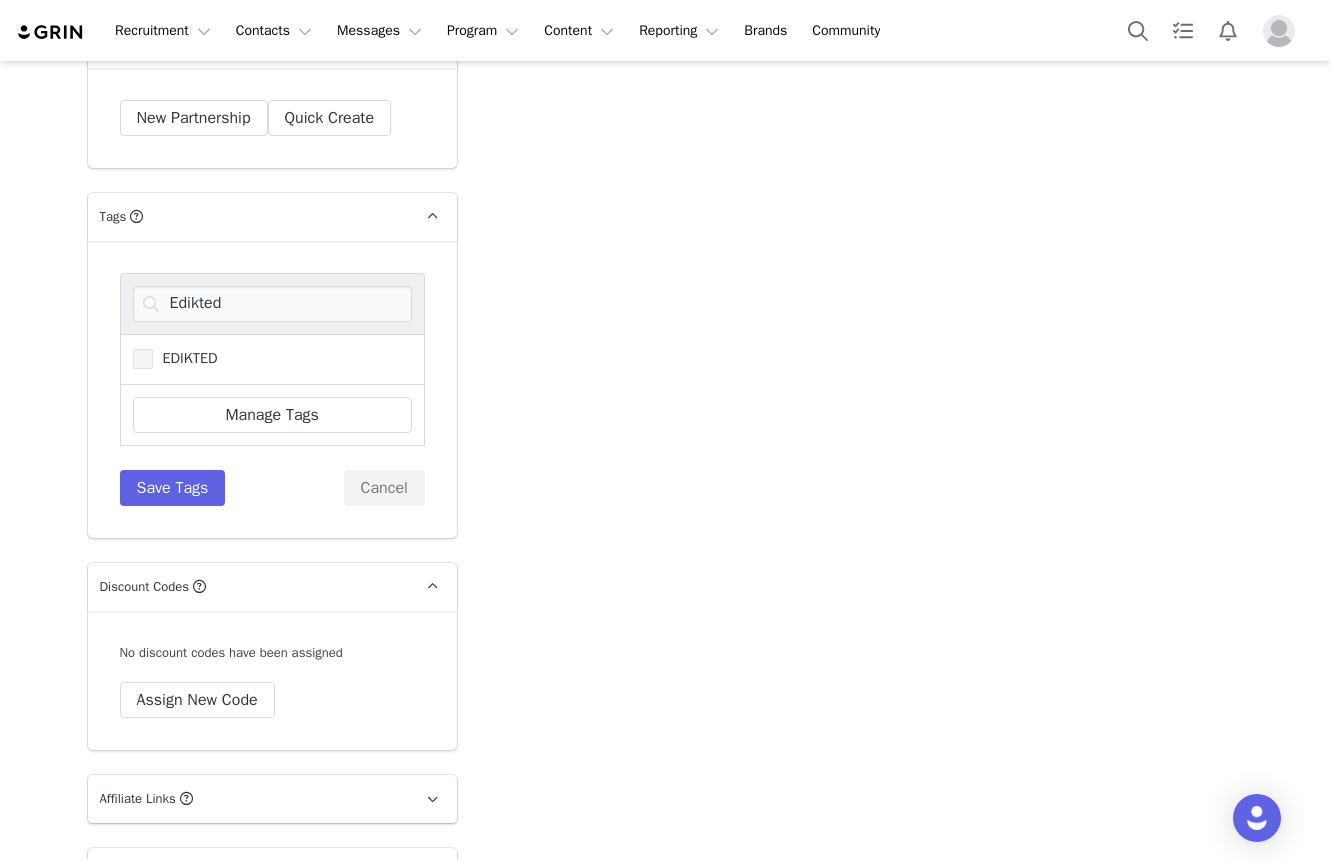 click on "EDIKTED" at bounding box center [185, 358] 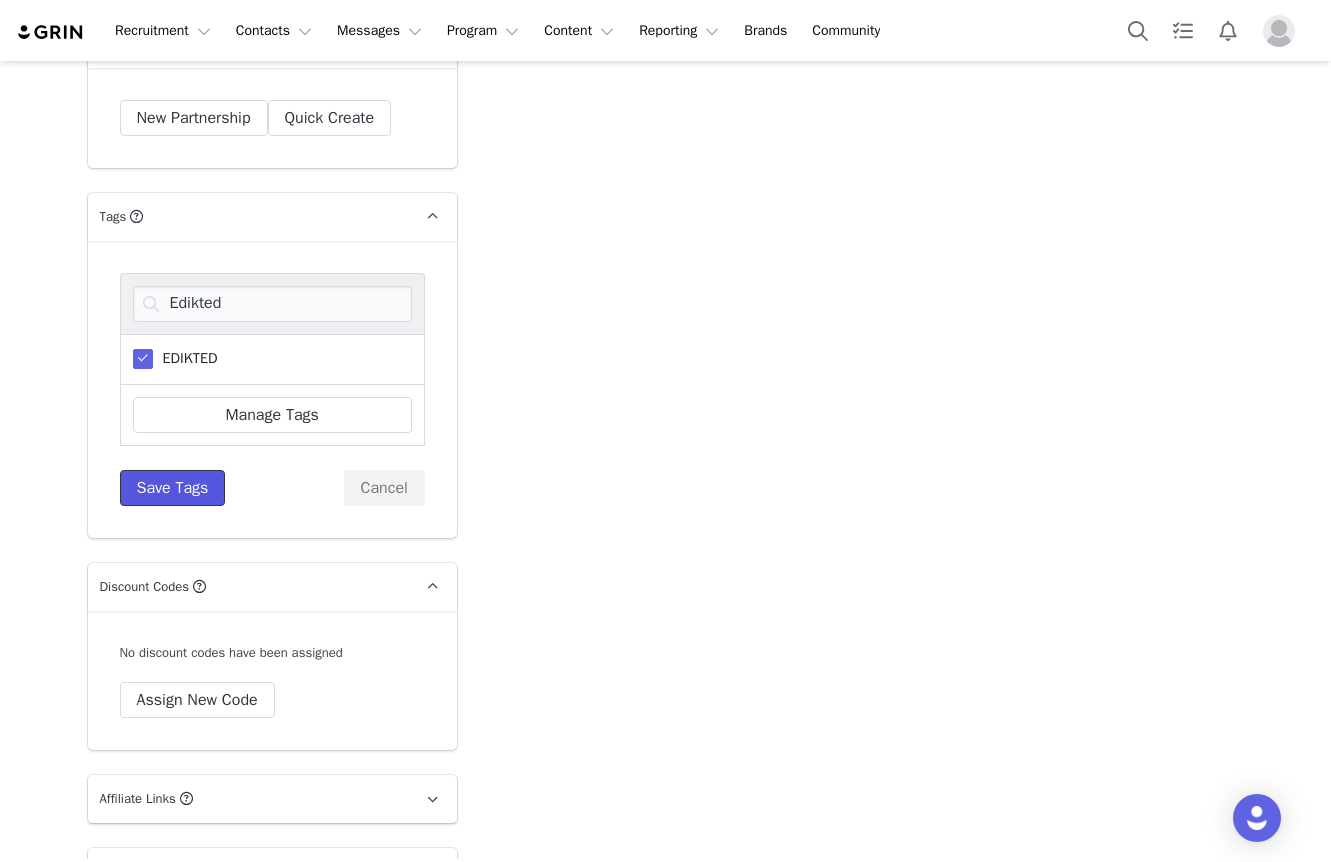 click on "Save Tags" at bounding box center [173, 488] 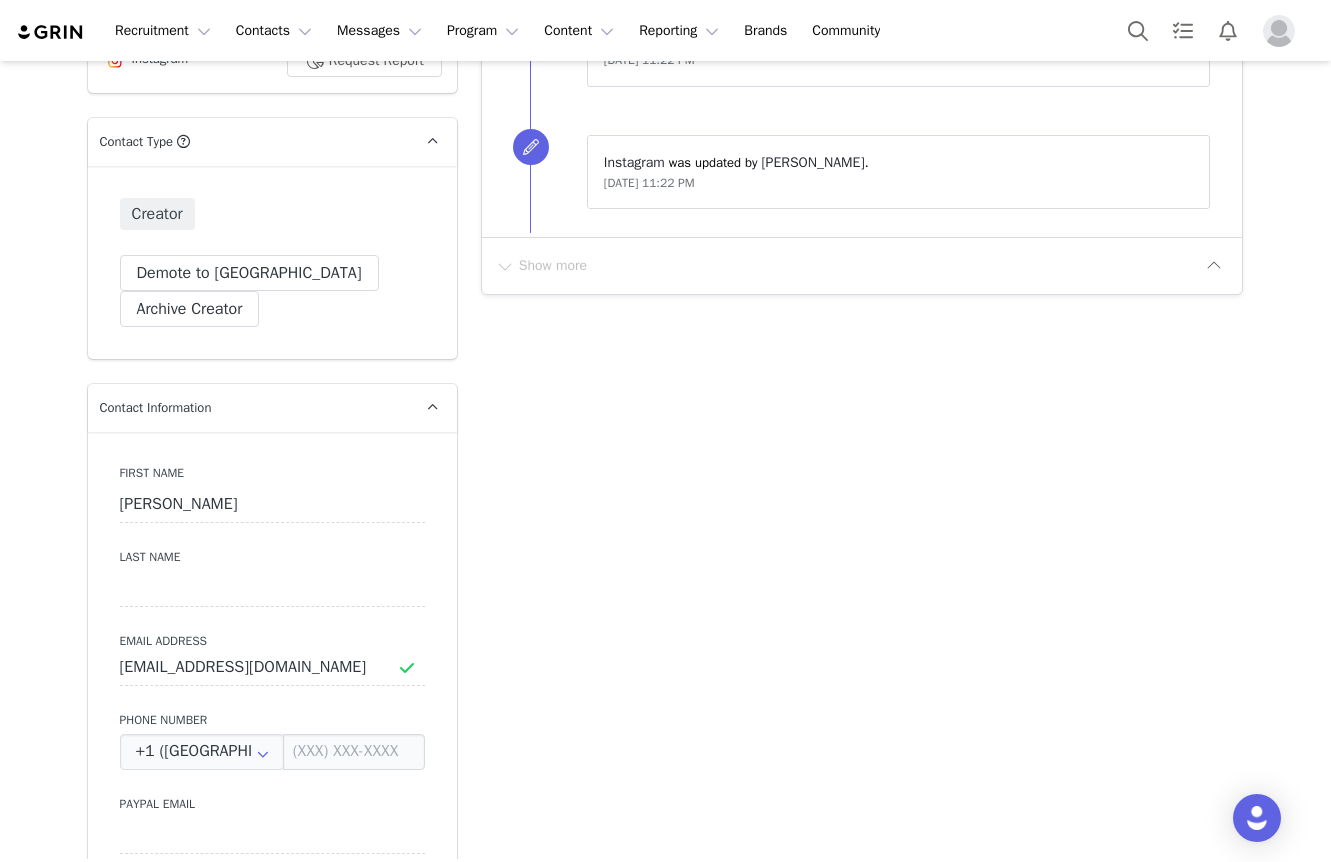 scroll, scrollTop: 0, scrollLeft: 0, axis: both 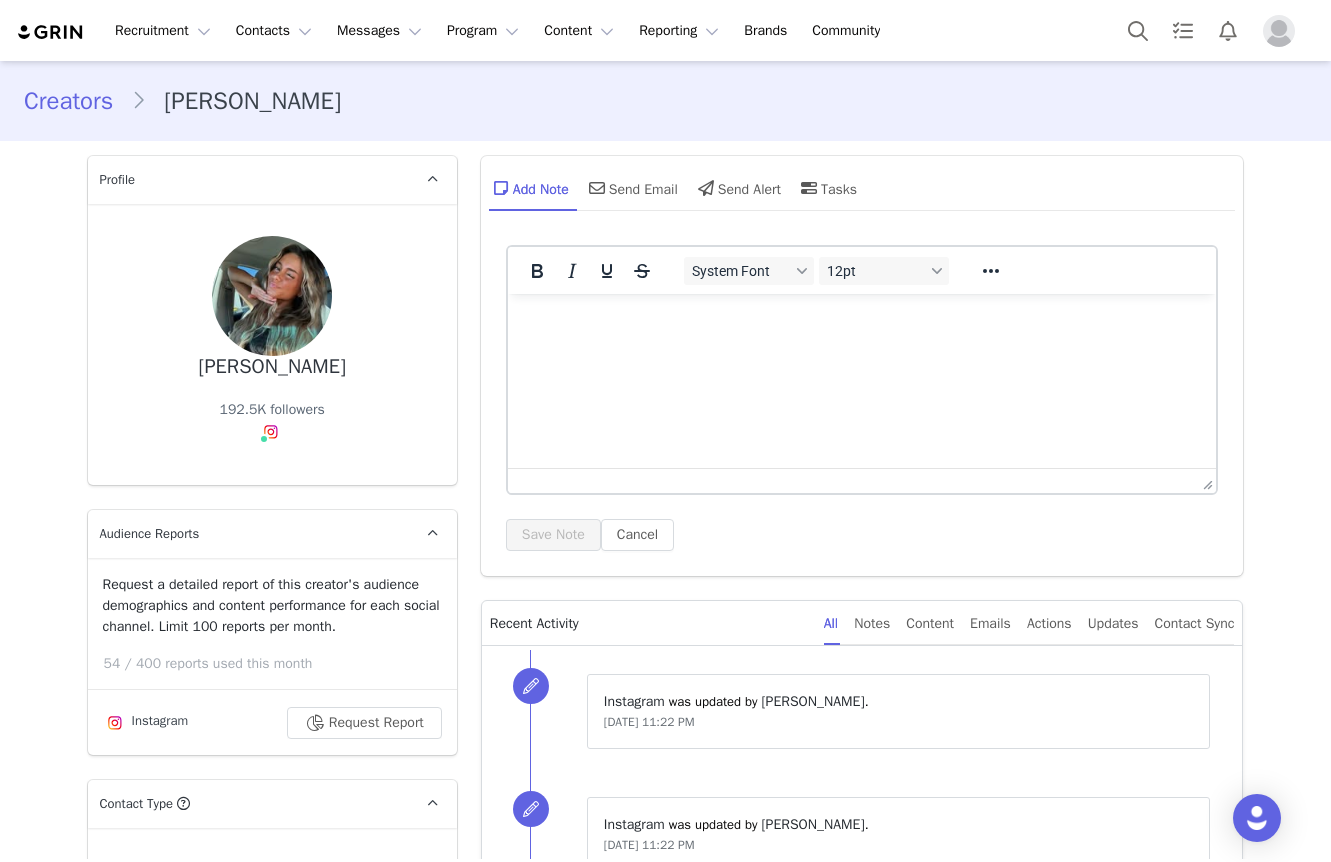 click at bounding box center (271, 432) 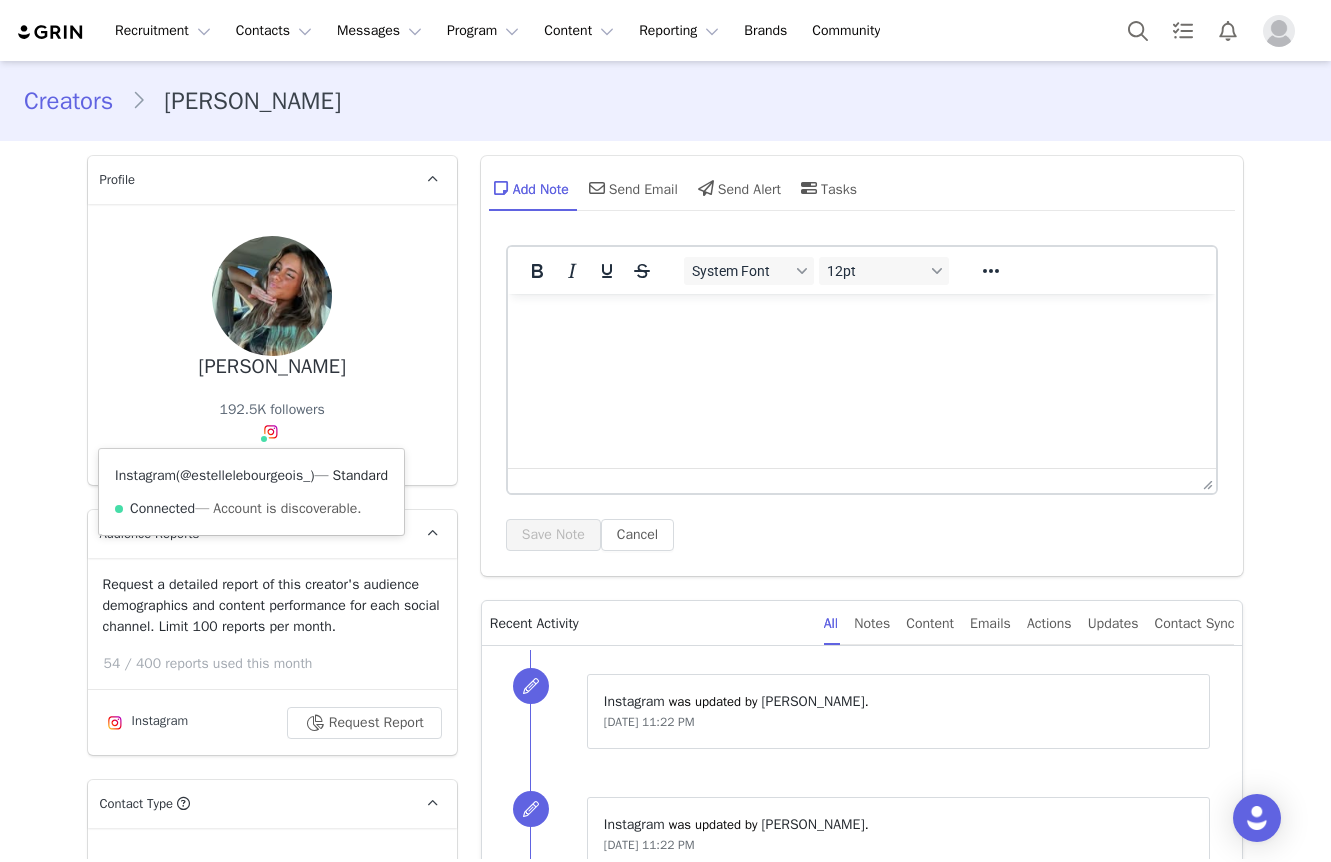 click on "@estellelebourgeois_" at bounding box center (245, 475) 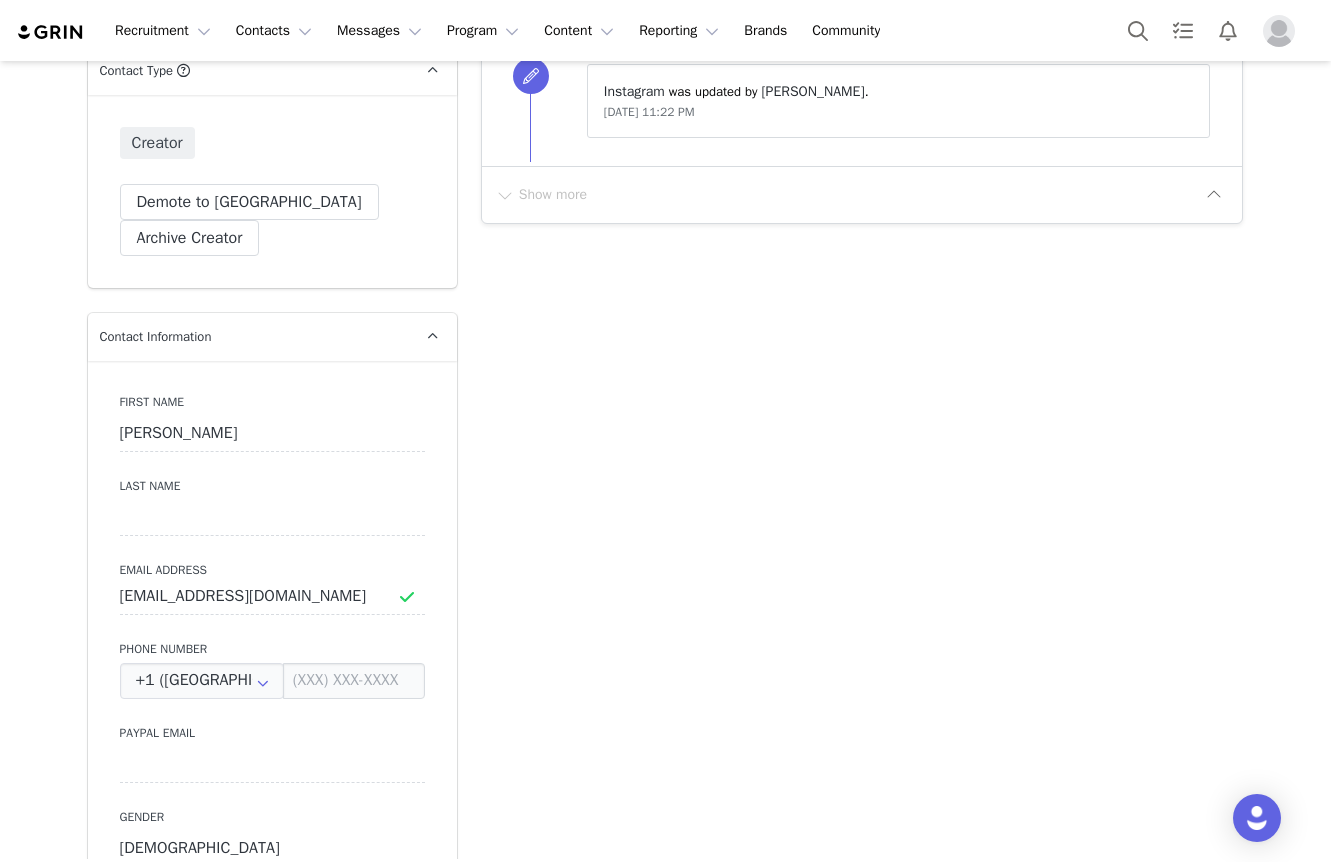 scroll, scrollTop: 1089, scrollLeft: 0, axis: vertical 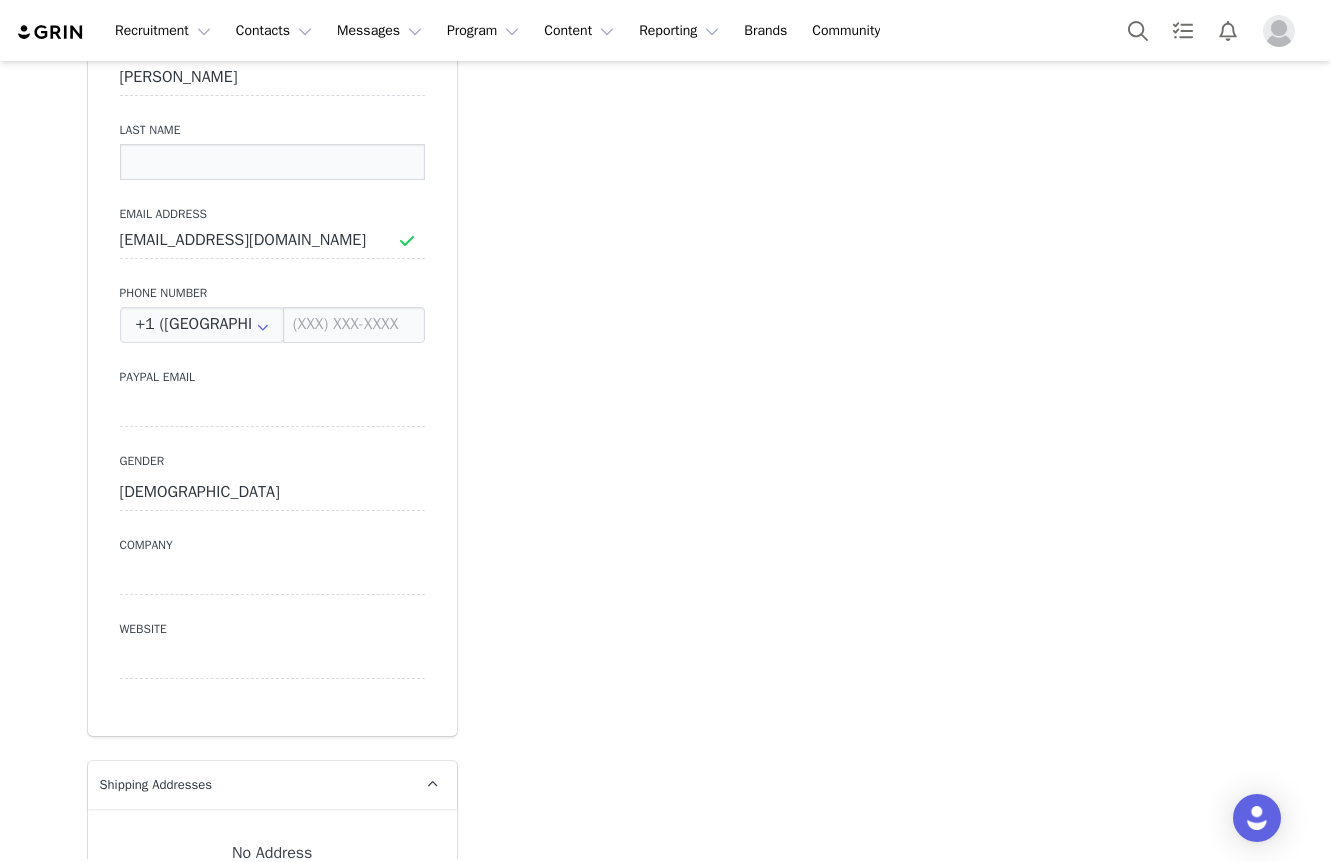 click at bounding box center (272, 162) 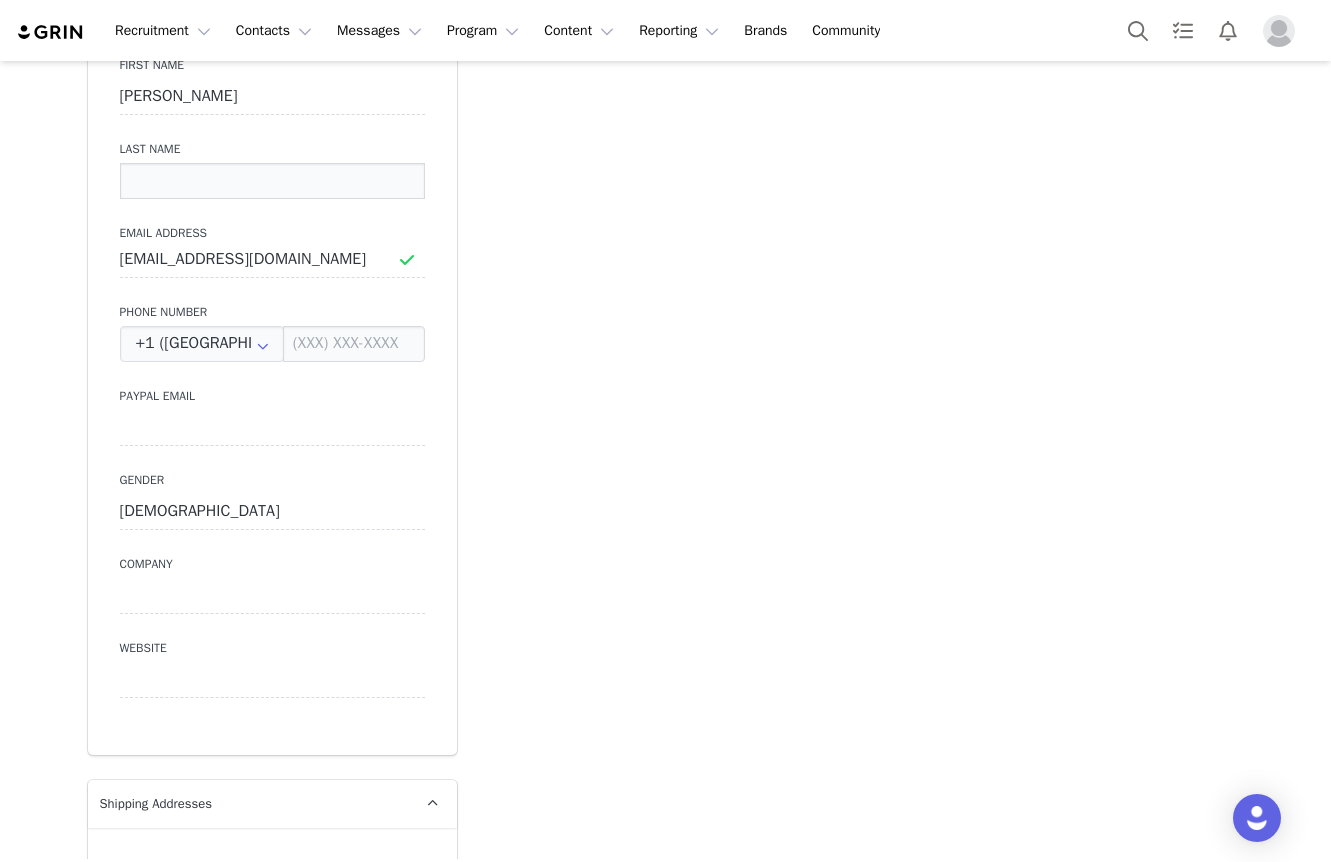 scroll, scrollTop: 1055, scrollLeft: 0, axis: vertical 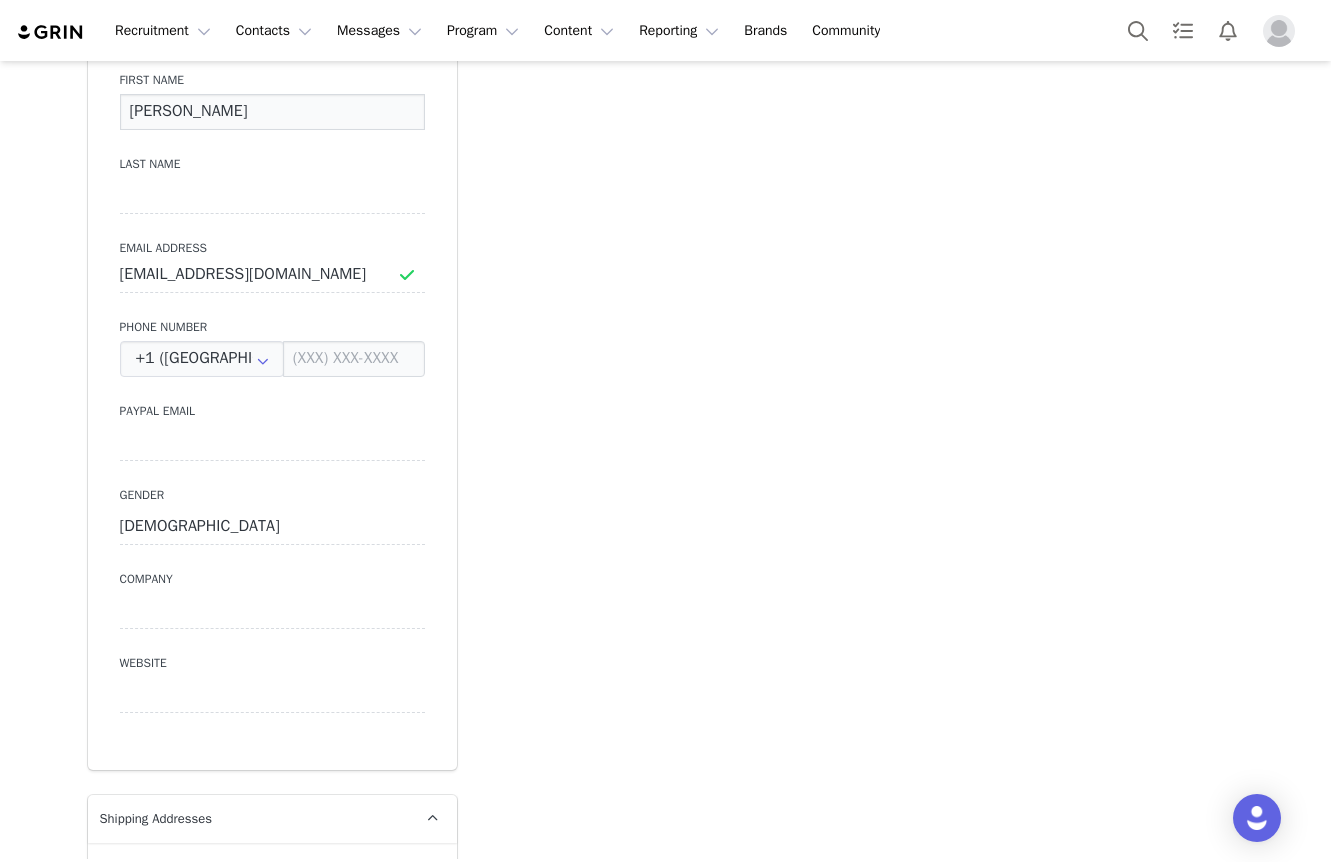 click on "[PERSON_NAME]" at bounding box center (272, 112) 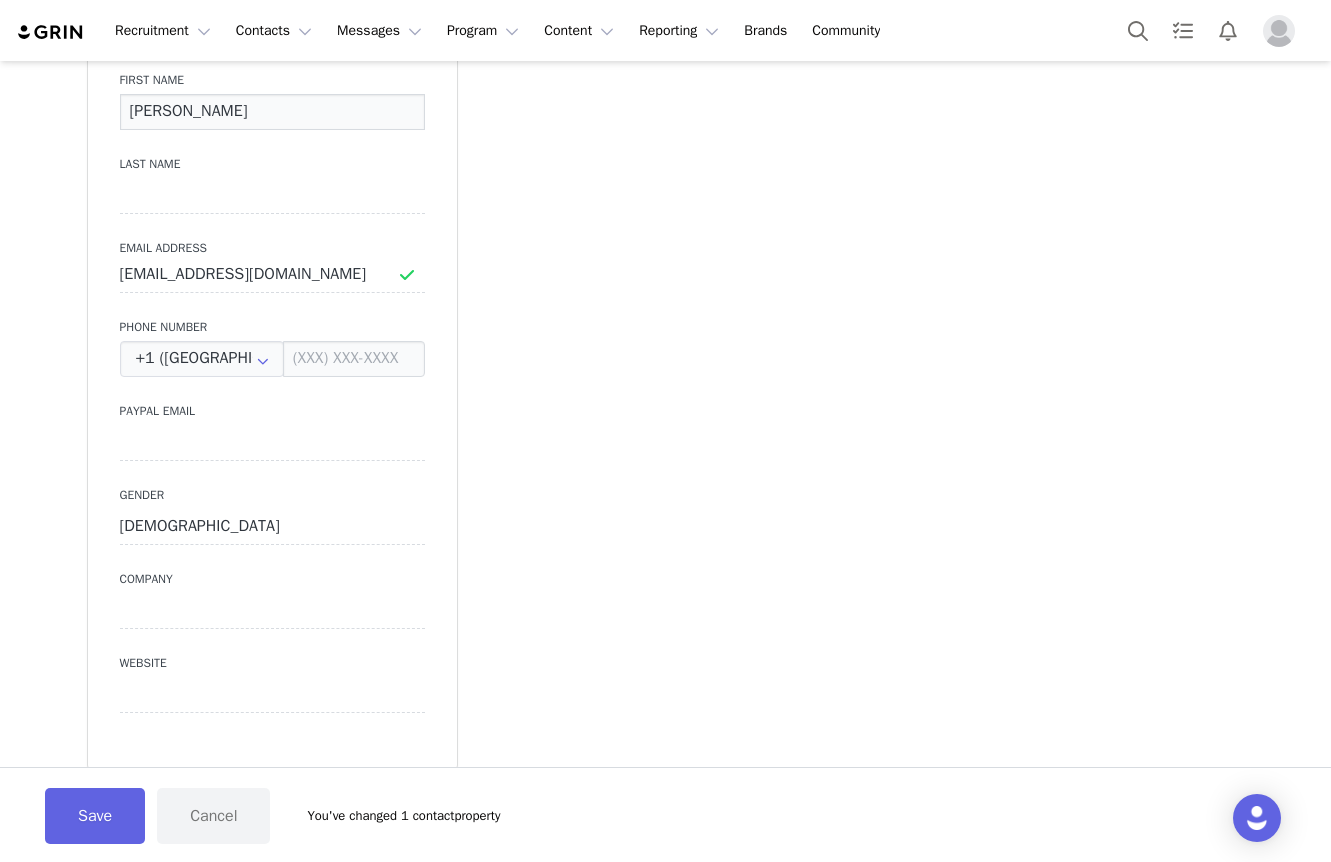 type on "[PERSON_NAME]" 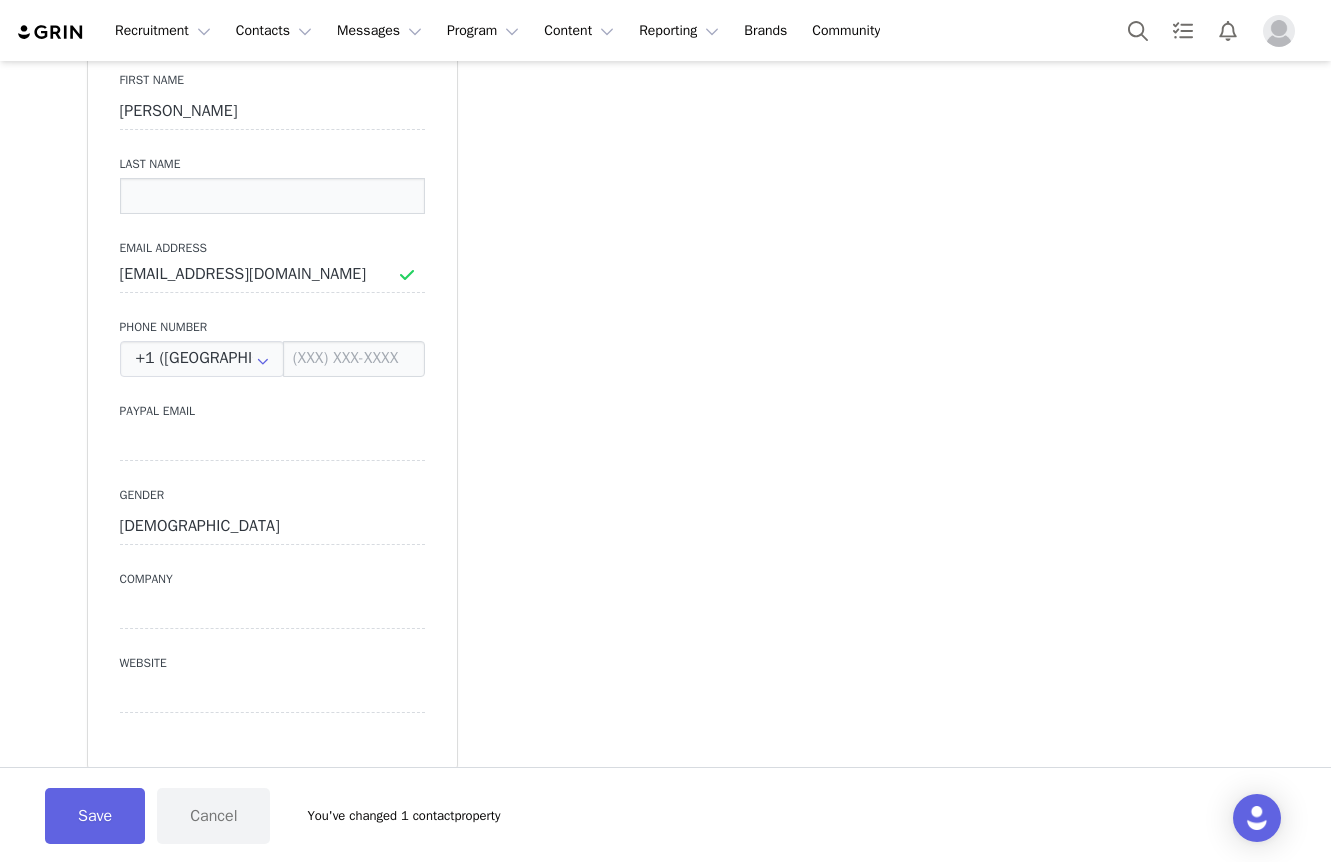 click at bounding box center [272, 196] 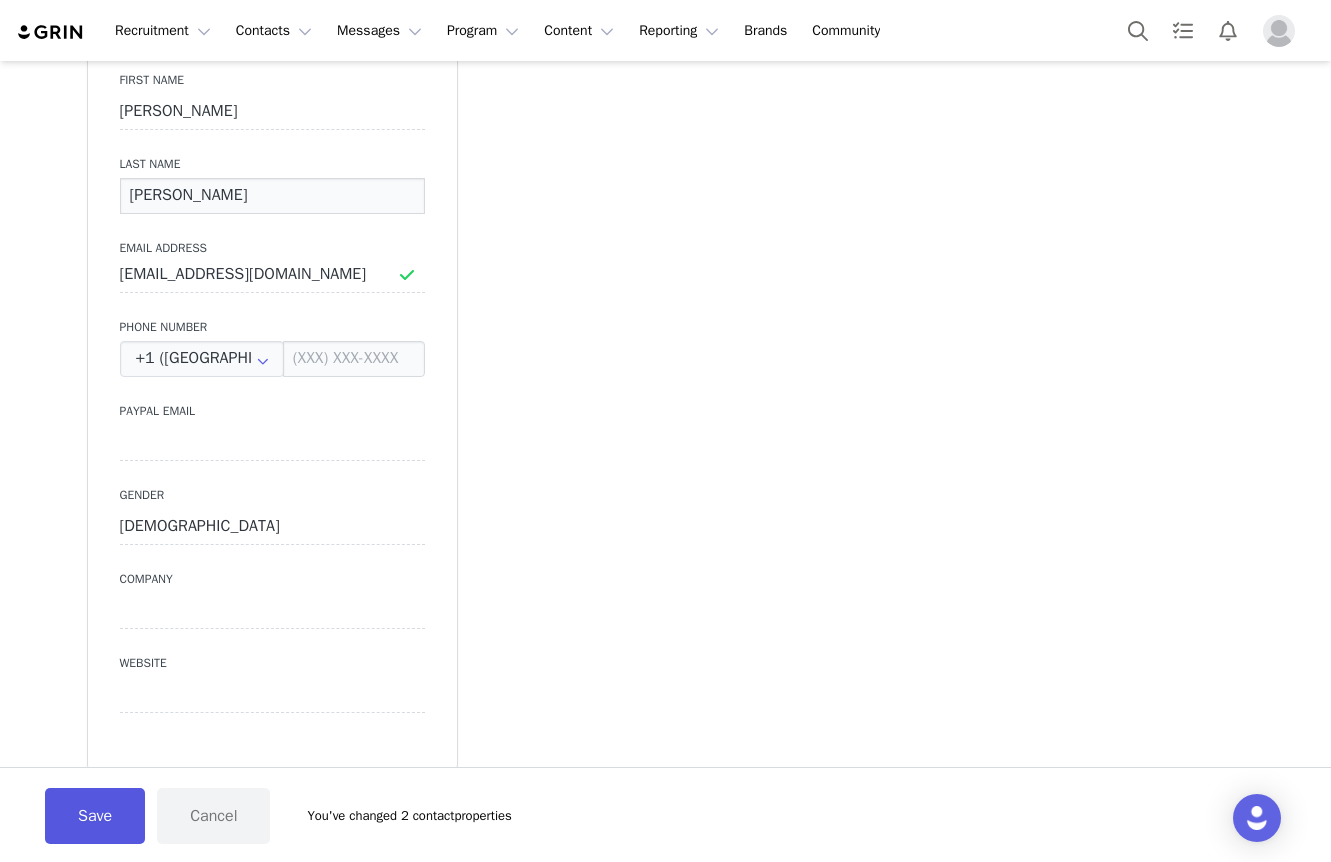 type on "[PERSON_NAME]" 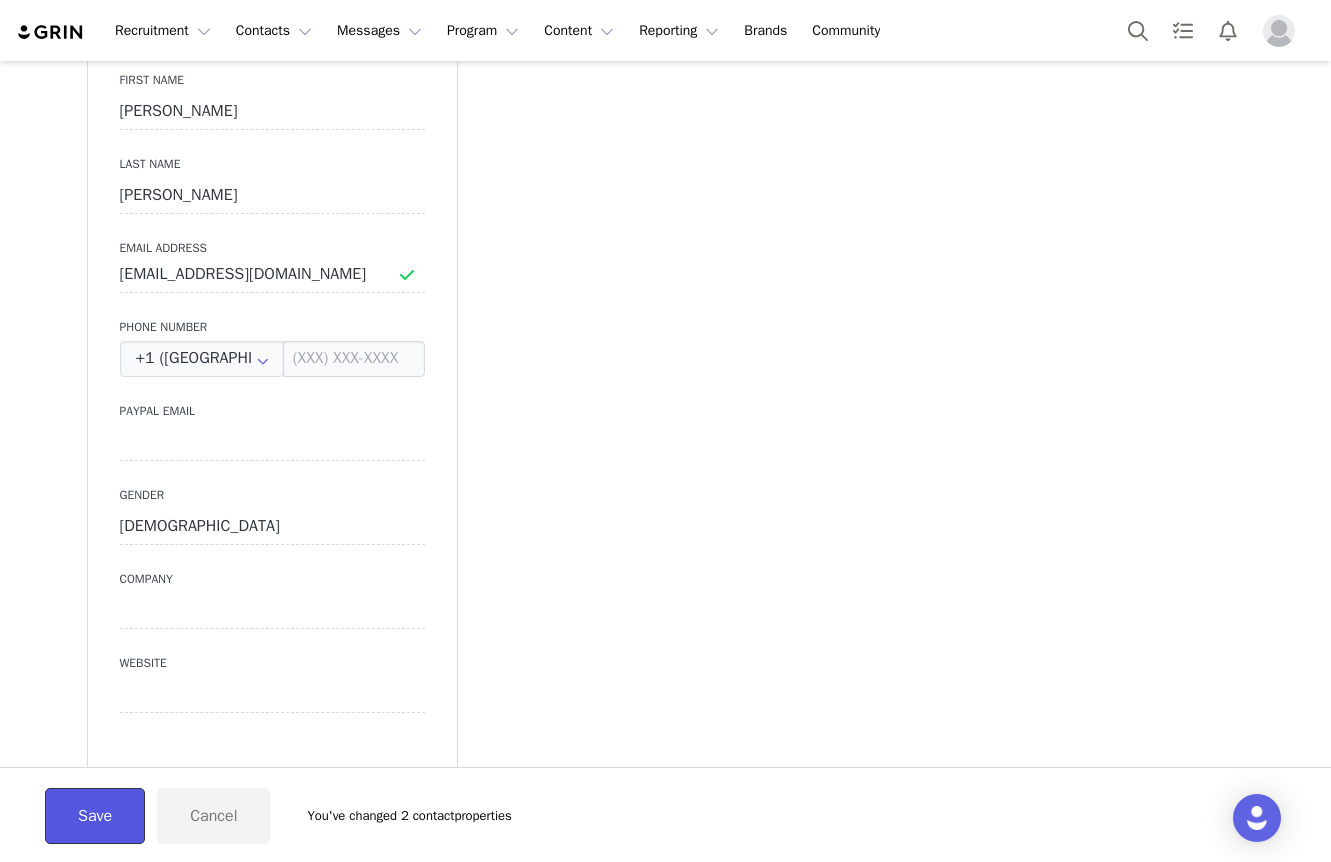 click on "Save" at bounding box center [95, 816] 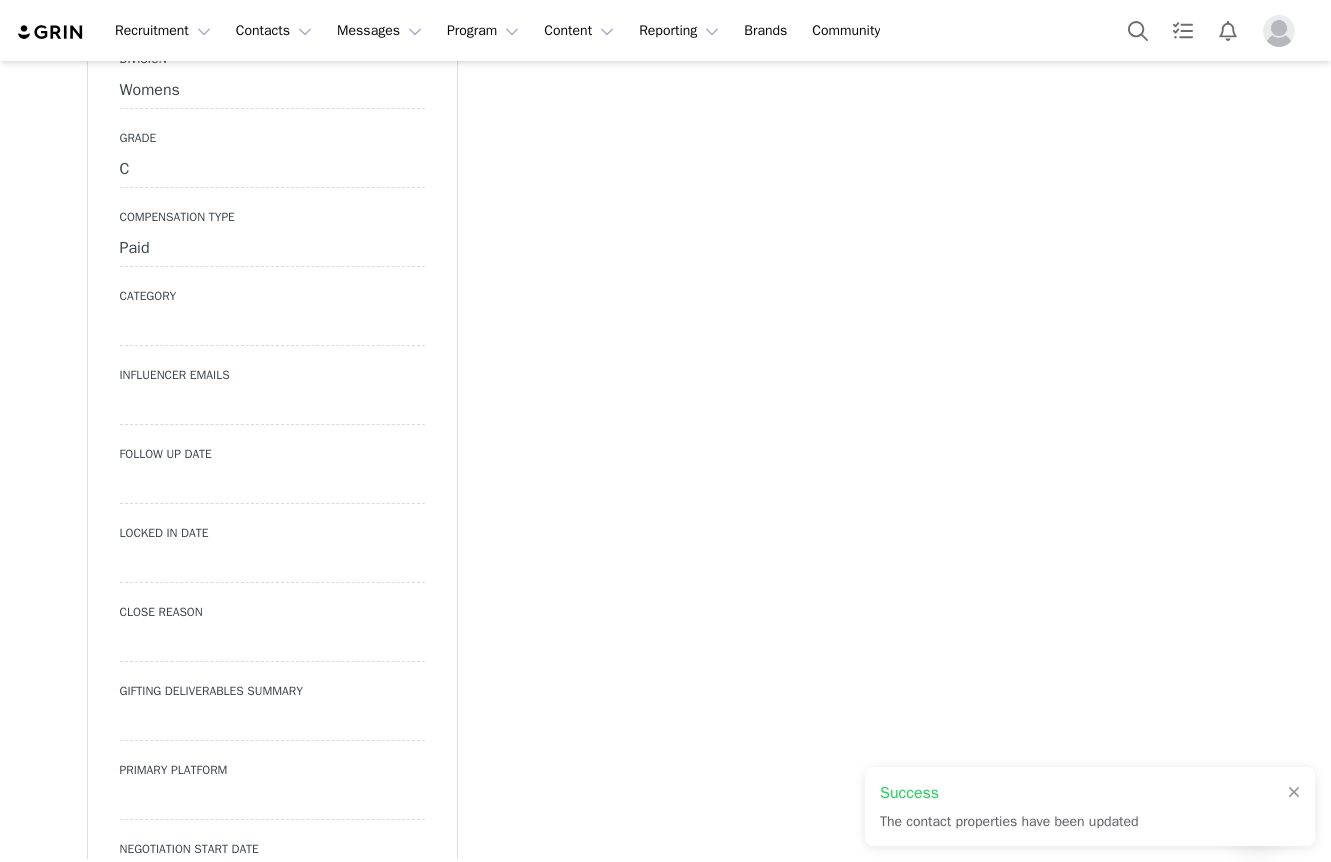 scroll, scrollTop: 2572, scrollLeft: 0, axis: vertical 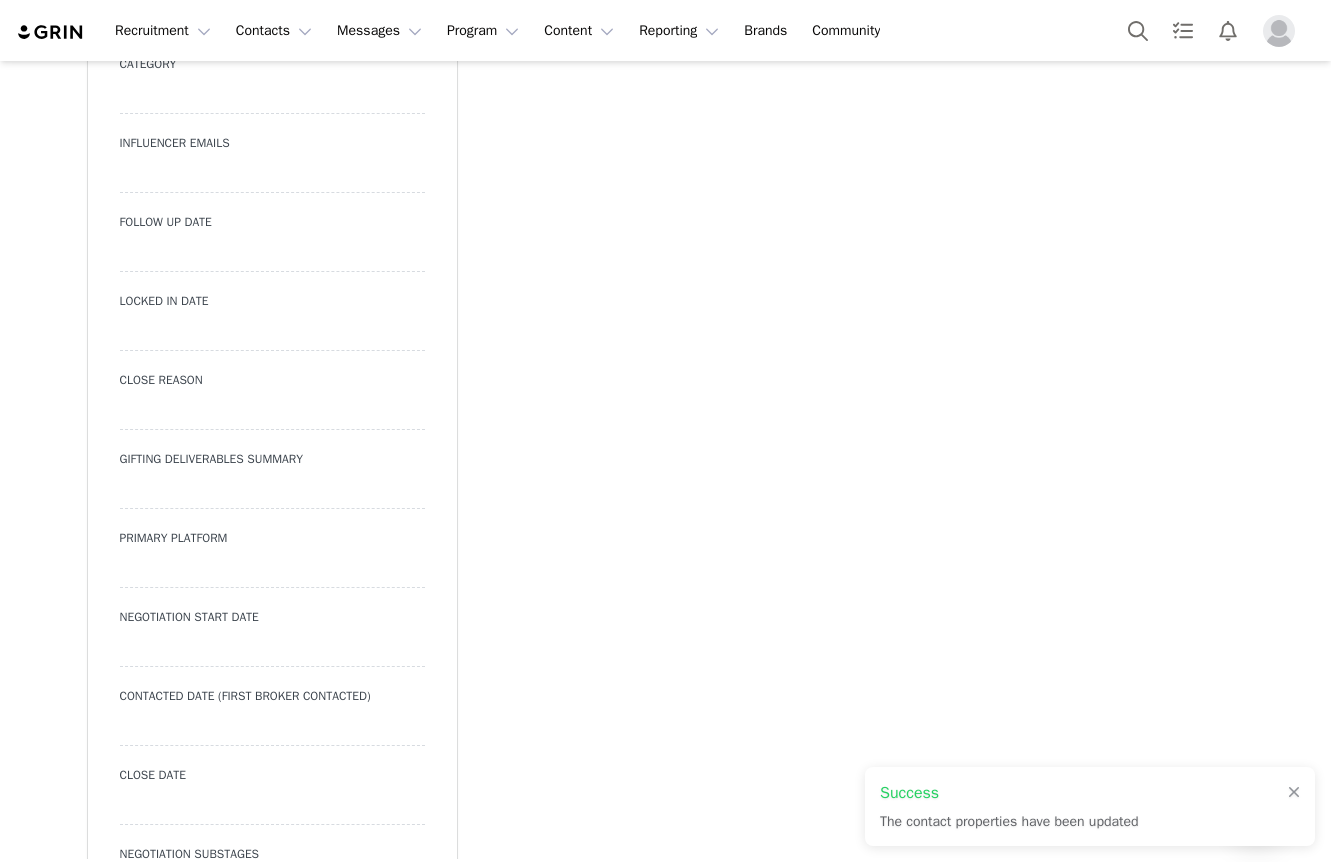 click at bounding box center [272, 570] 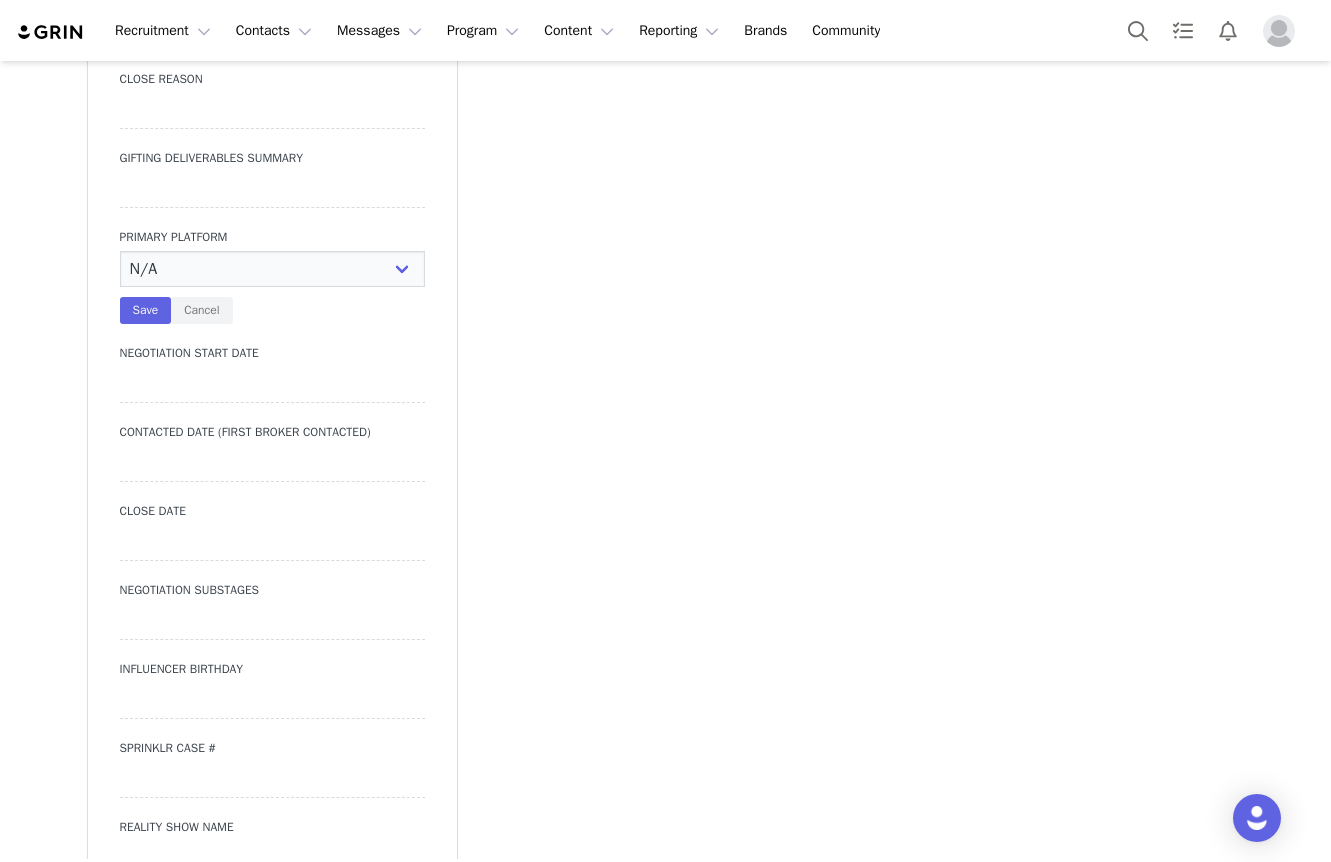 scroll, scrollTop: 2875, scrollLeft: 0, axis: vertical 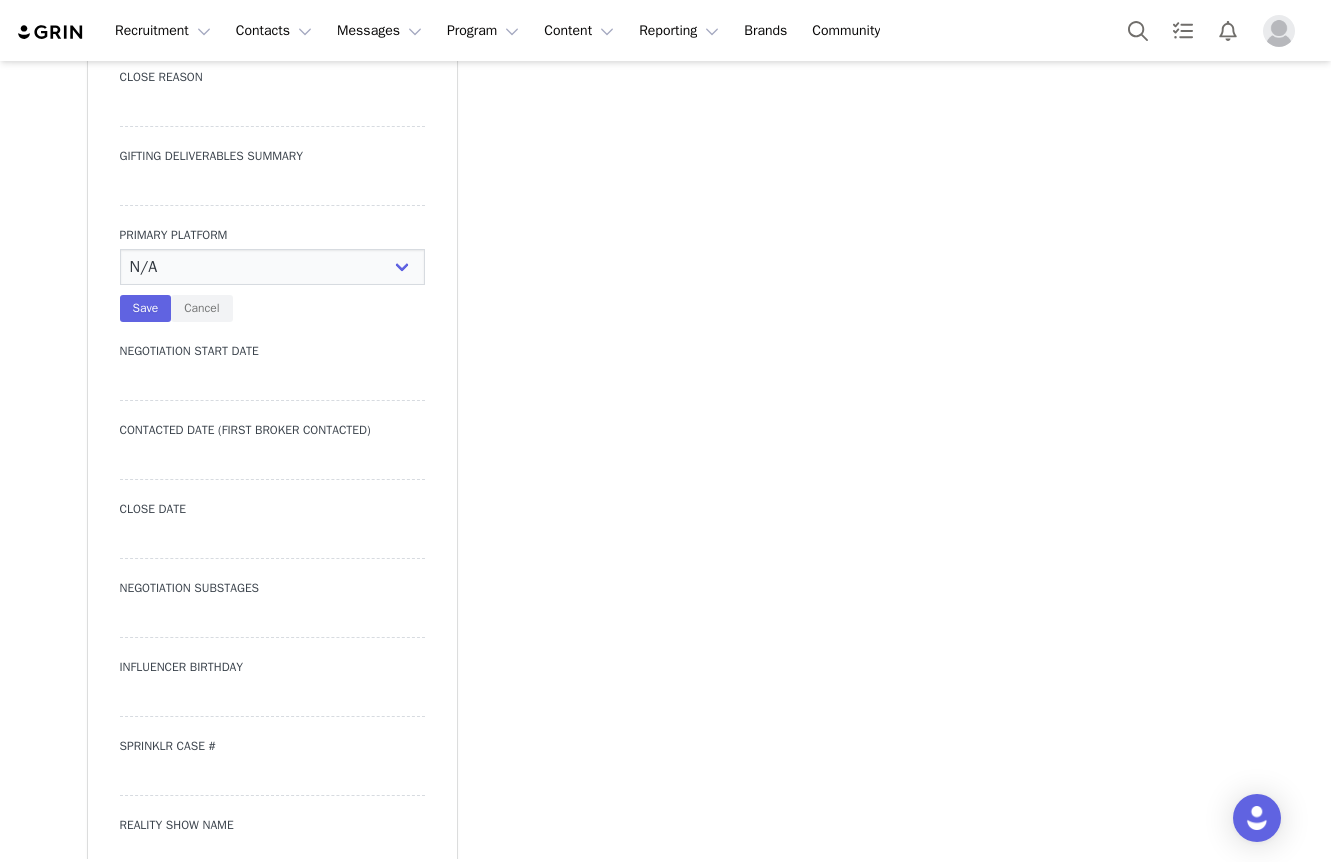 click on "Negotiation Start Date" at bounding box center (272, 371) 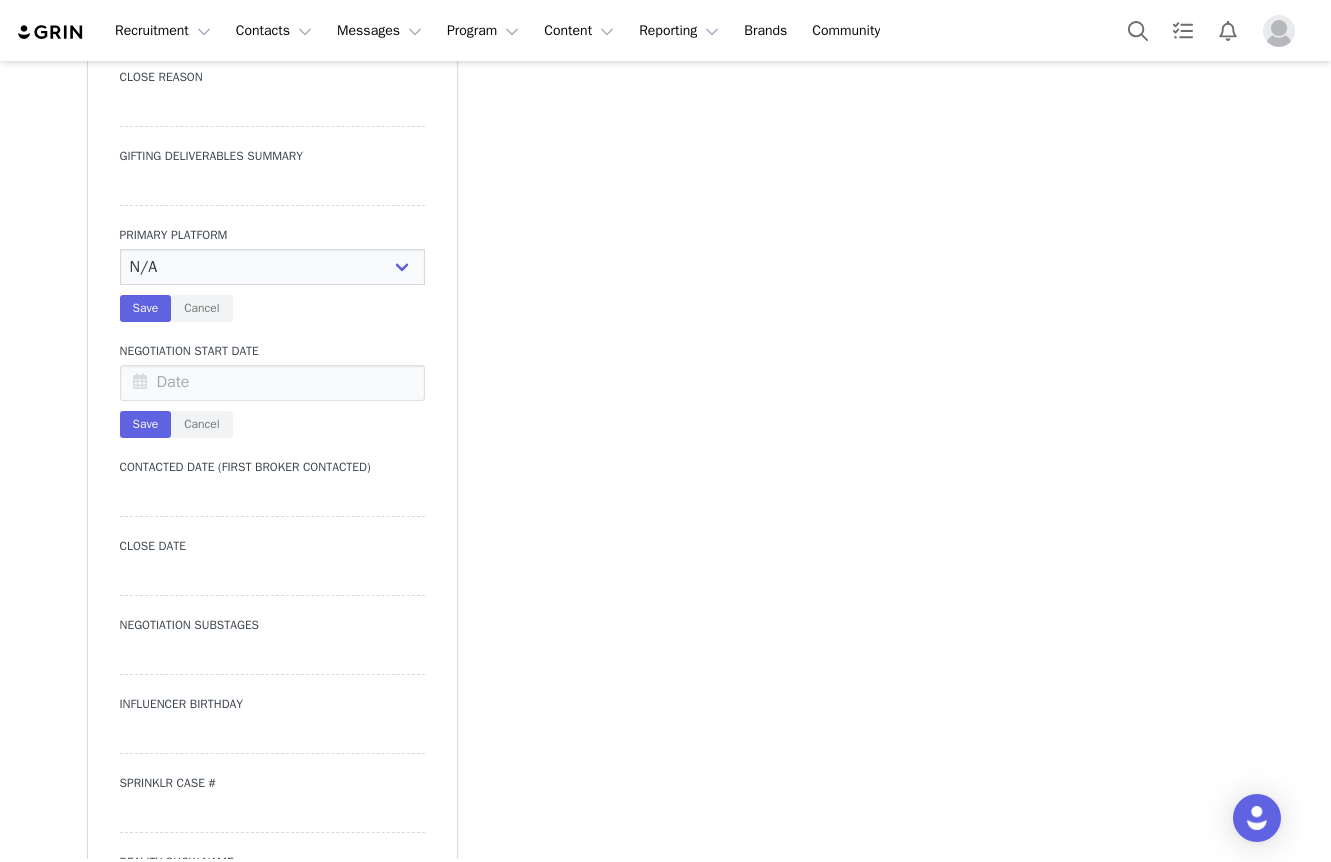 click on "Contacted Date (First Broker Contacted)" at bounding box center [272, 487] 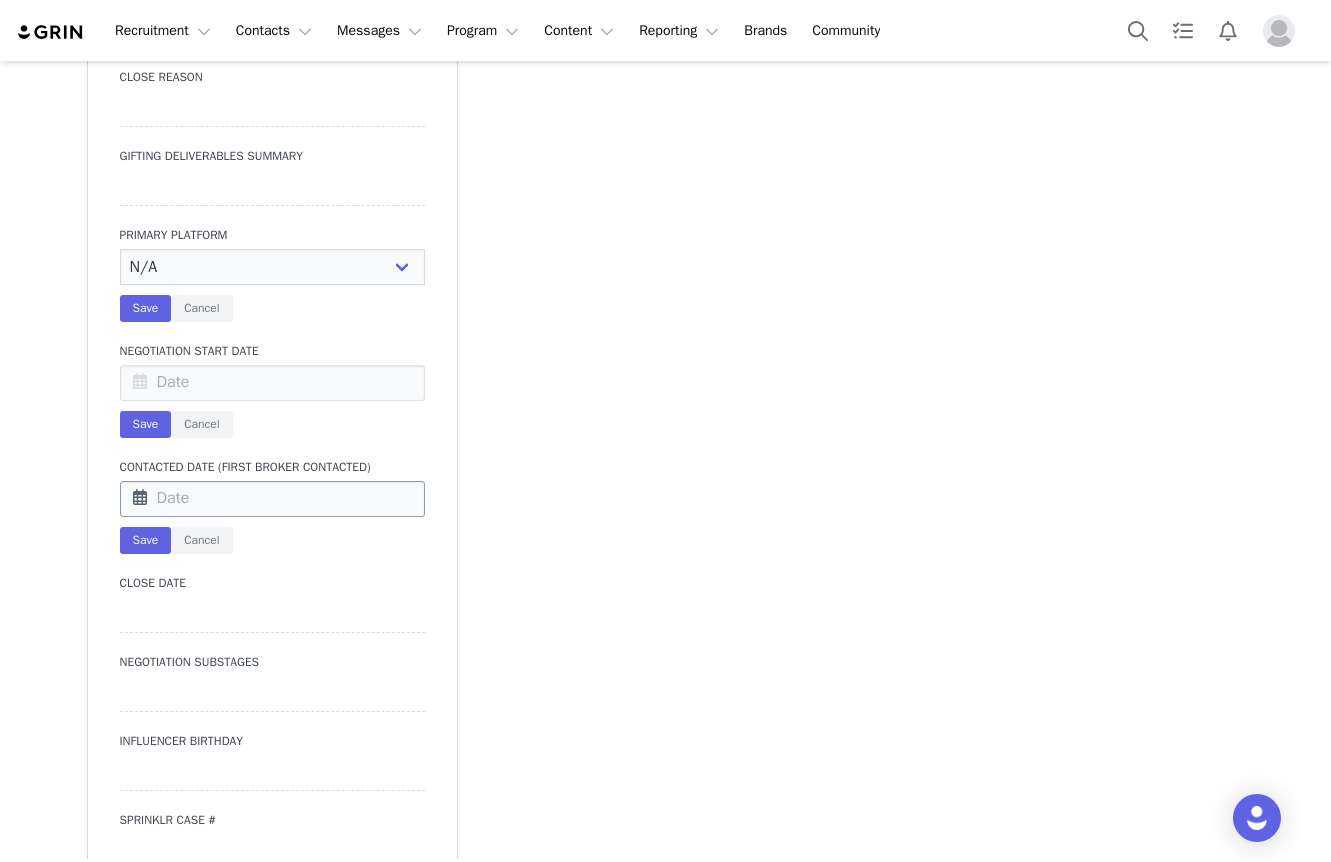 click at bounding box center (272, 499) 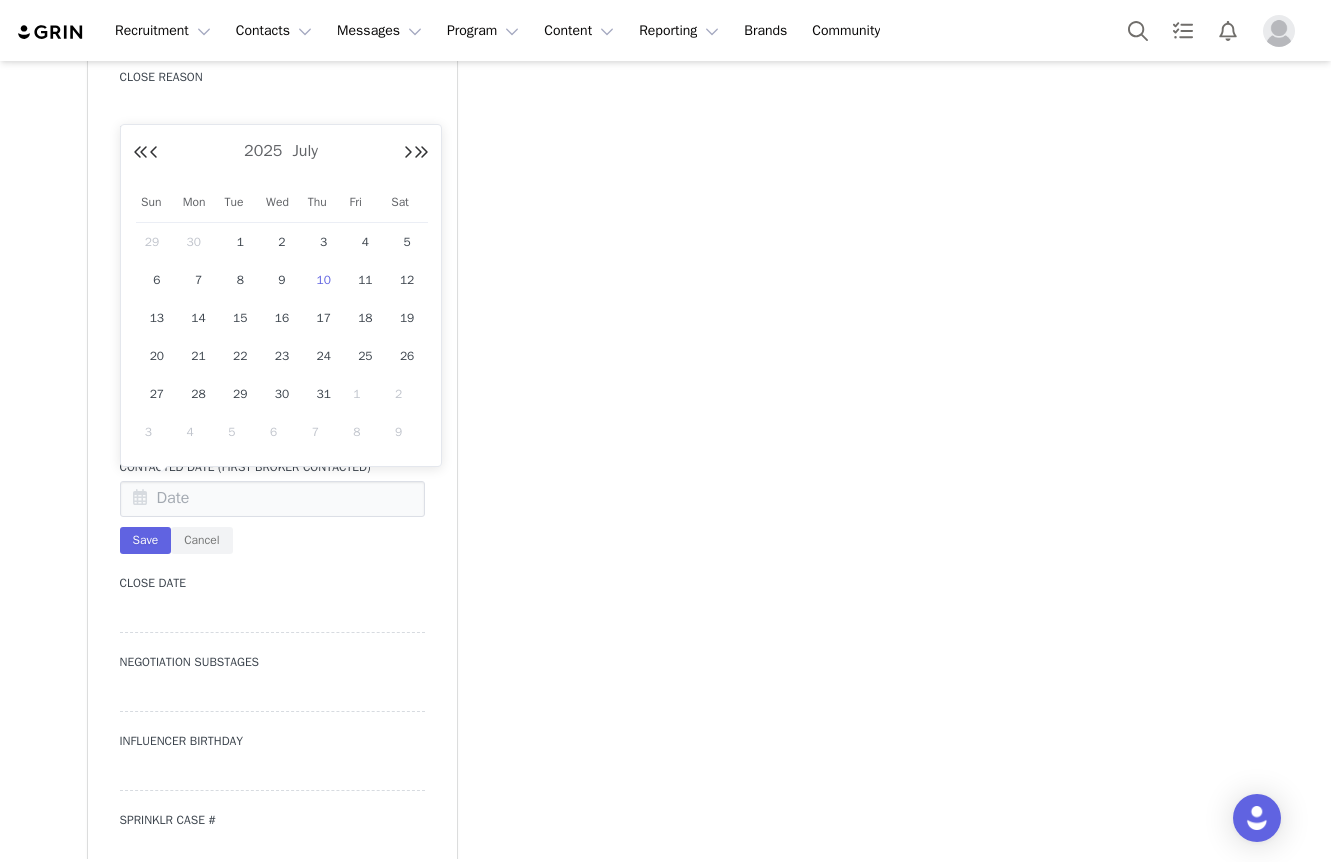 click on "10" at bounding box center [324, 280] 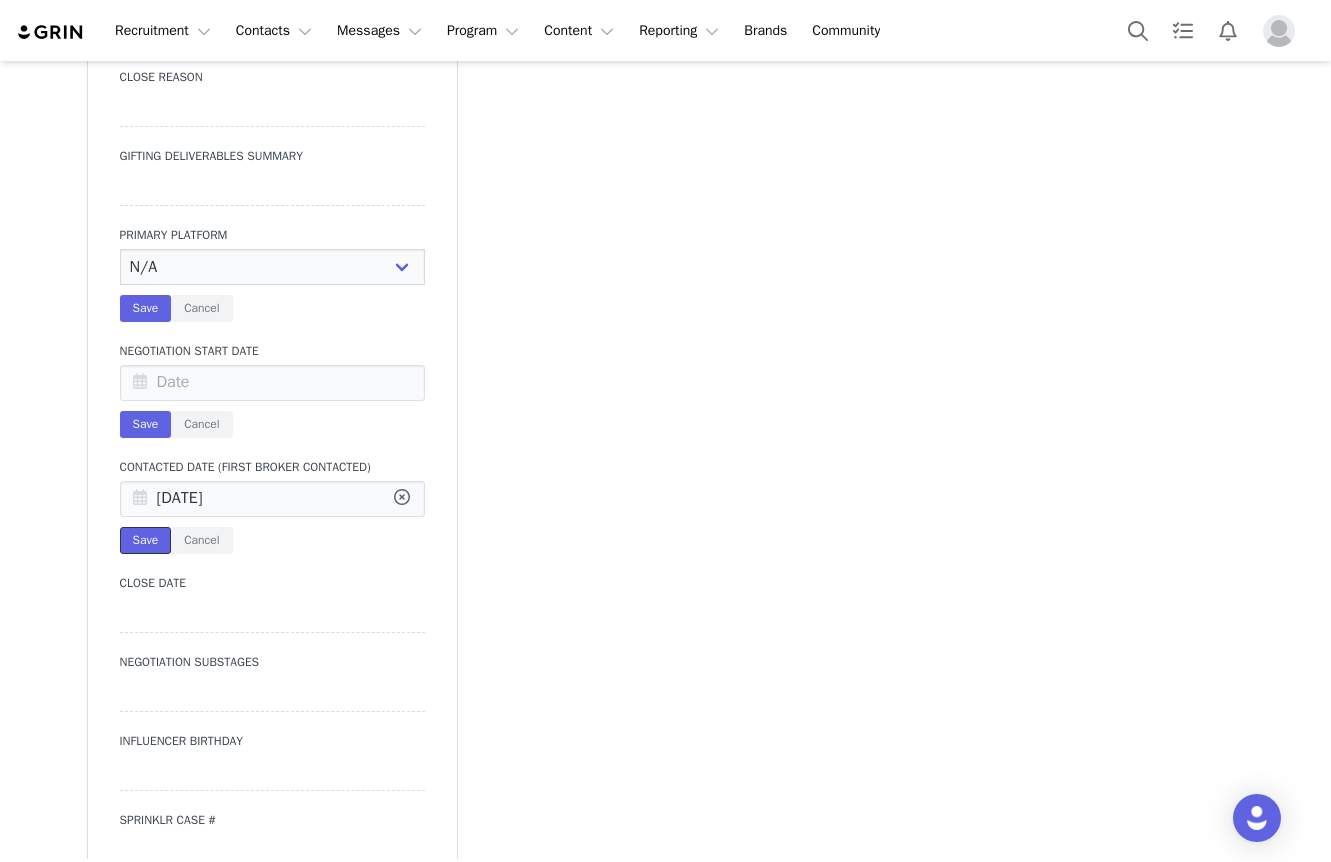 click on "Save" at bounding box center (146, 540) 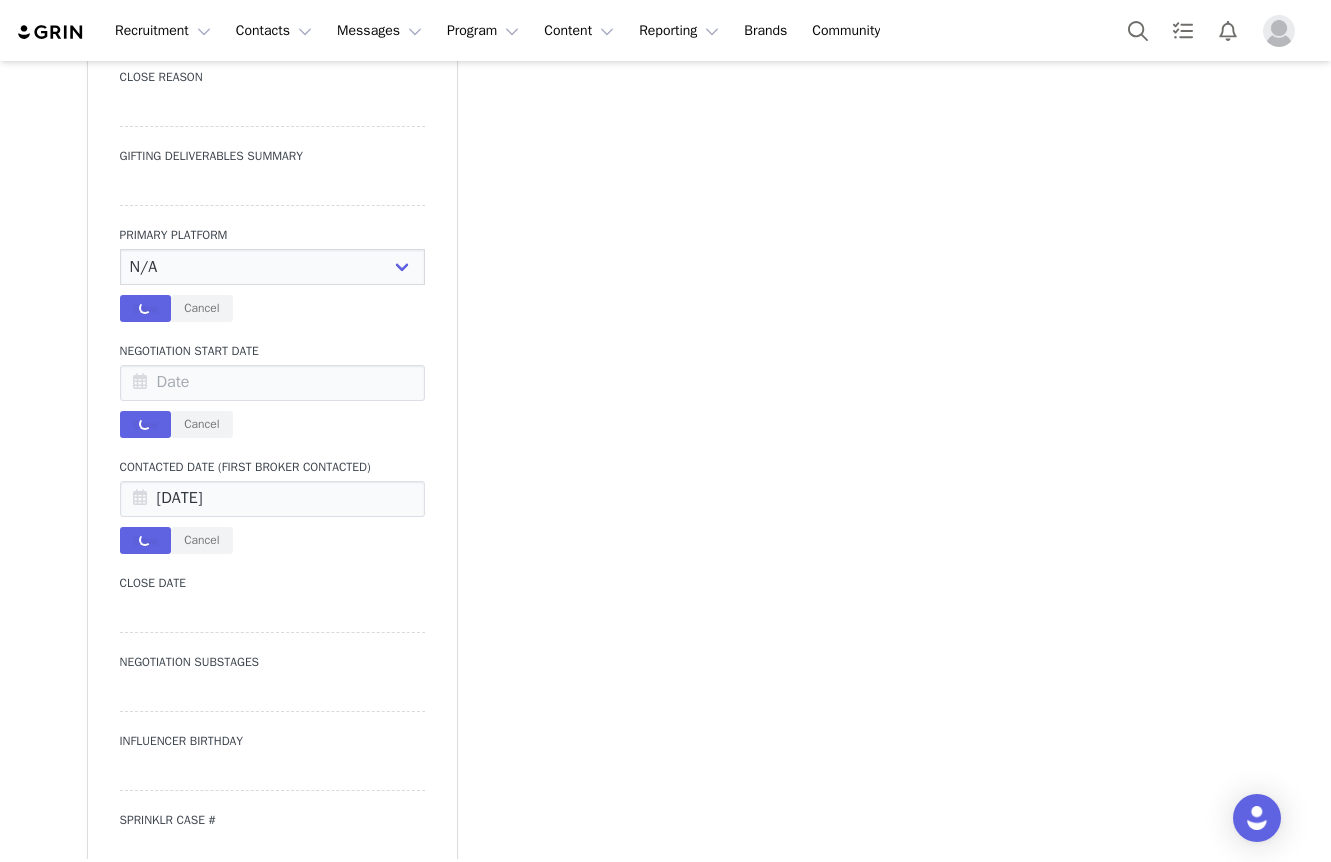 click on "Add Note   Send Email   Send Alert   Tasks  System Font 12pt To open the popup, press Shift+Enter To open the popup, press Shift+Enter To open the popup, press Shift+Enter To open the popup, press Shift+Enter Save Note Cancel Recent Activity All Notes Content Emails Actions Updates Contact Sync ⁨ Instagram ⁩ was updated by ⁨ [PERSON_NAME] ⁩. [DATE] 11:22 PM ⁨ Instagram ⁩ was updated by ⁨ [PERSON_NAME] ⁩. [DATE] 11:22 PM Show more" at bounding box center [862, 757] 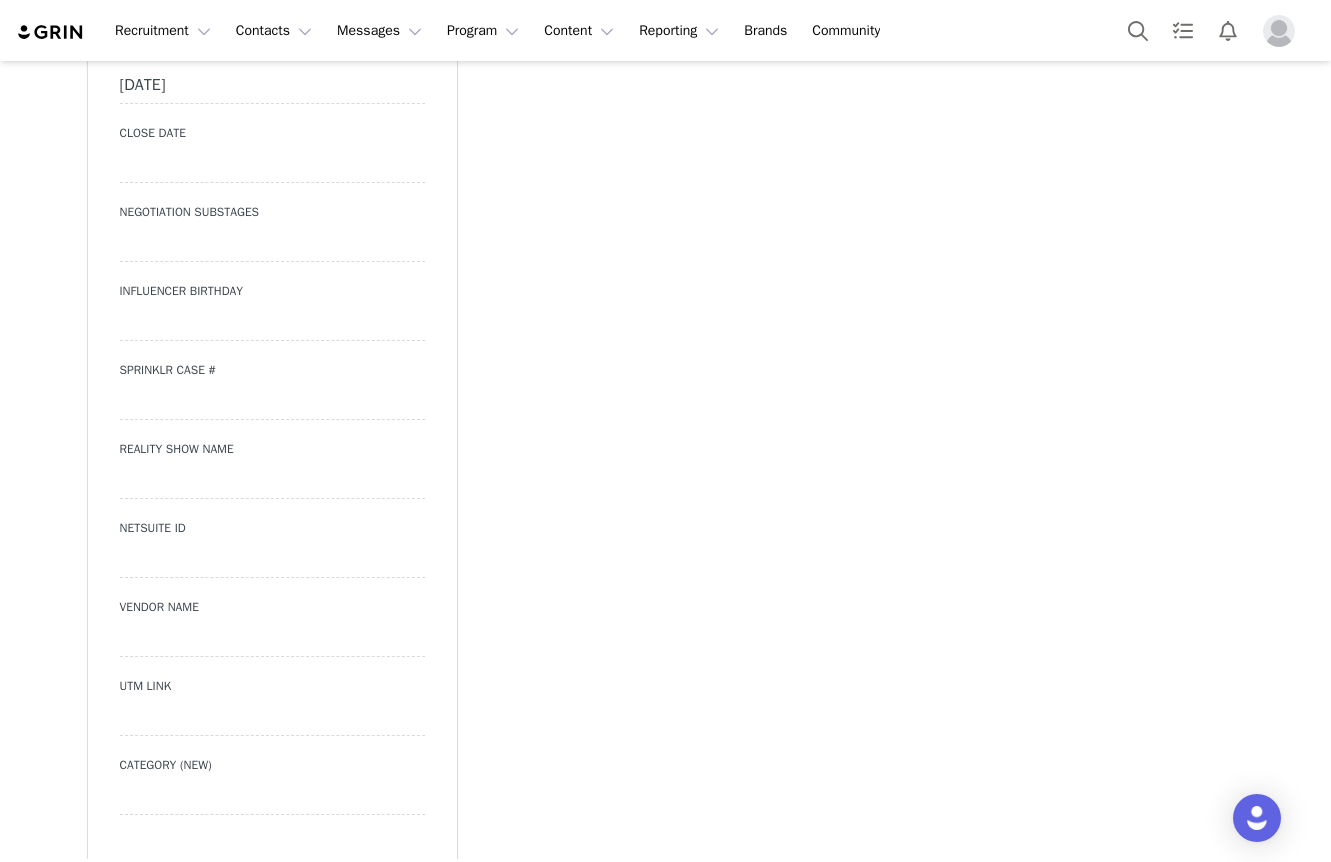 scroll, scrollTop: 3333, scrollLeft: 0, axis: vertical 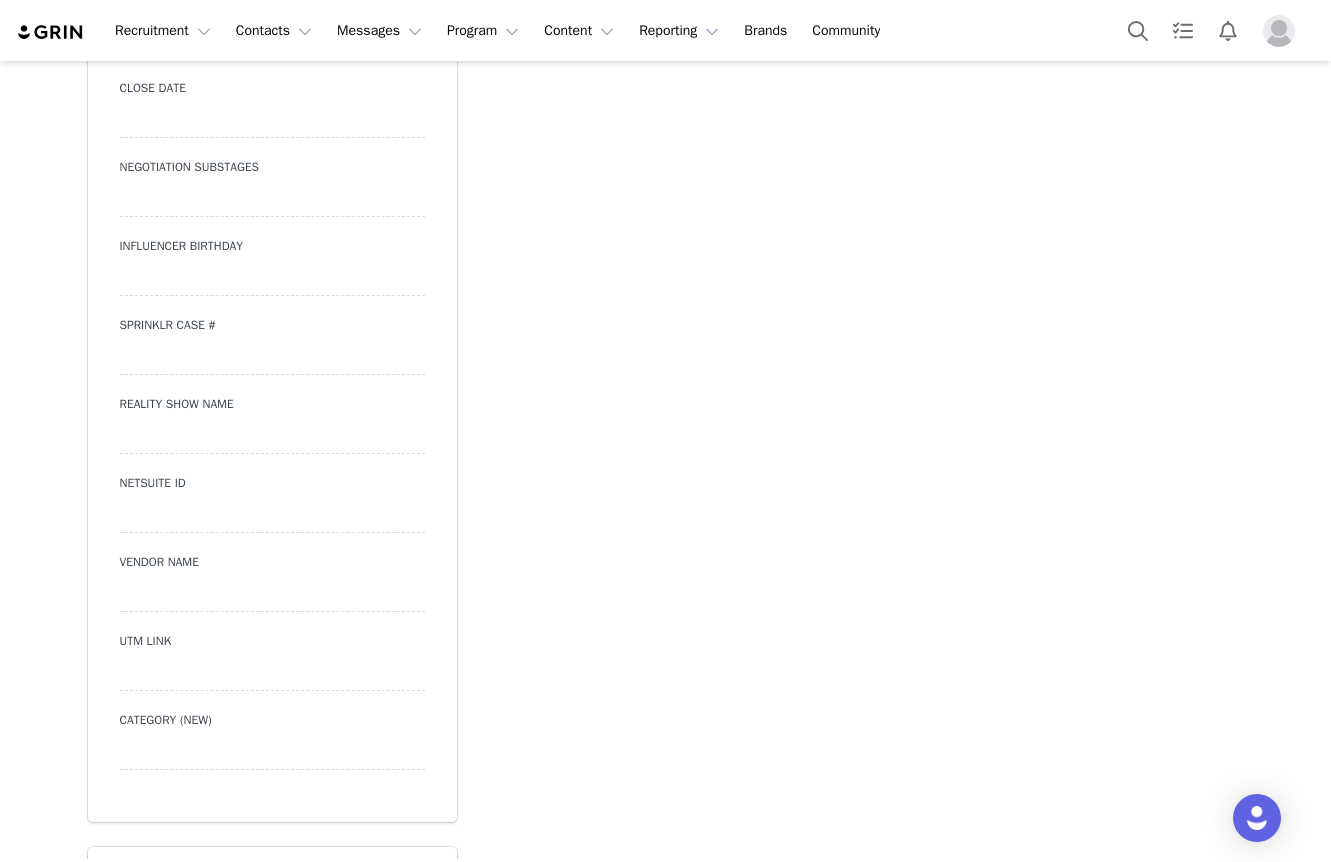click on "Add Note   Send Email   Send Alert   Tasks  System Font 12pt To open the popup, press Shift+Enter To open the popup, press Shift+Enter To open the popup, press Shift+Enter To open the popup, press Shift+Enter Save Note Cancel Recent Activity All Notes Content Emails Actions Updates Contact Sync ⁨ Instagram ⁩ was updated by ⁨ [PERSON_NAME] ⁩. [DATE] 11:22 PM ⁨ Instagram ⁩ was updated by ⁨ [PERSON_NAME] ⁩. [DATE] 11:22 PM Show more" at bounding box center (862, 281) 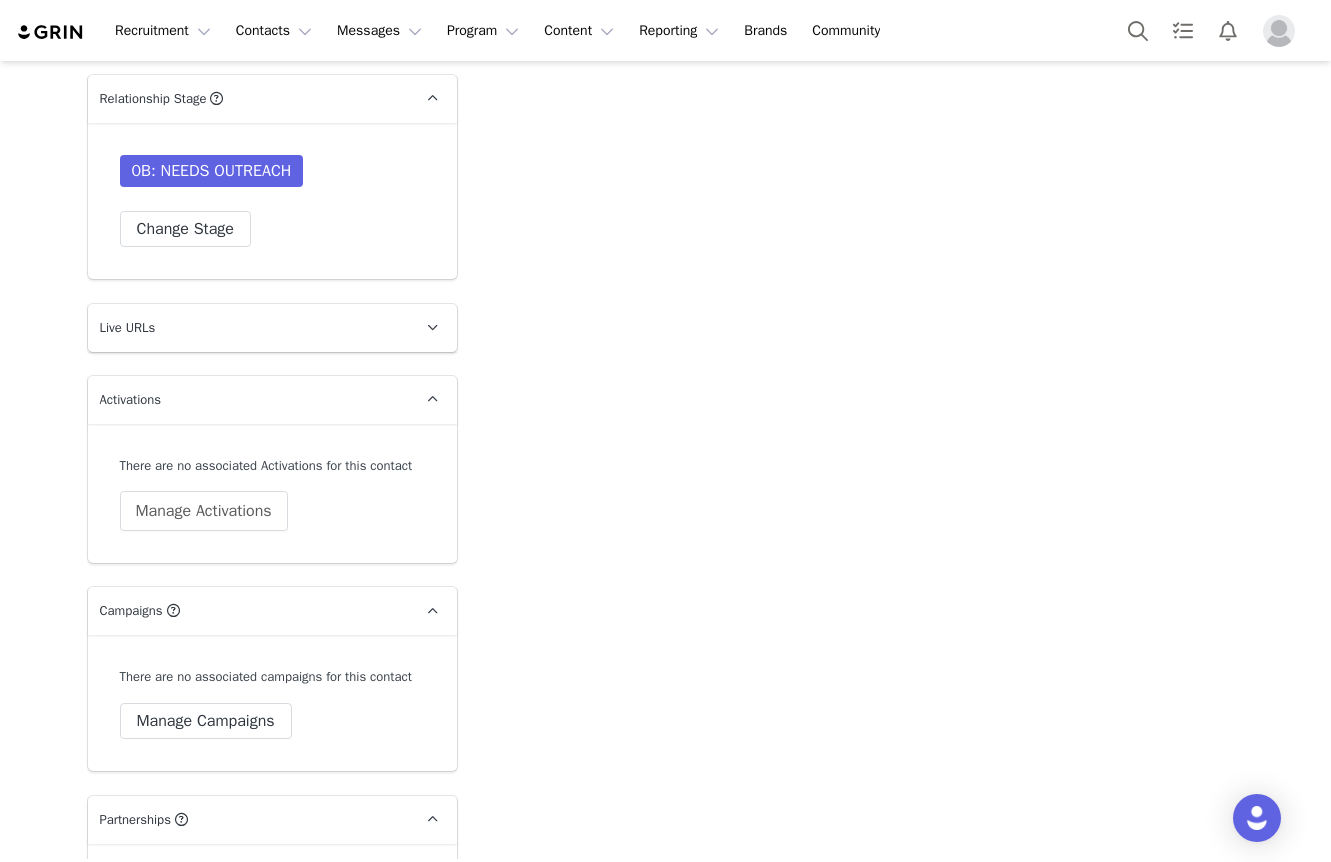 scroll, scrollTop: 5489, scrollLeft: 0, axis: vertical 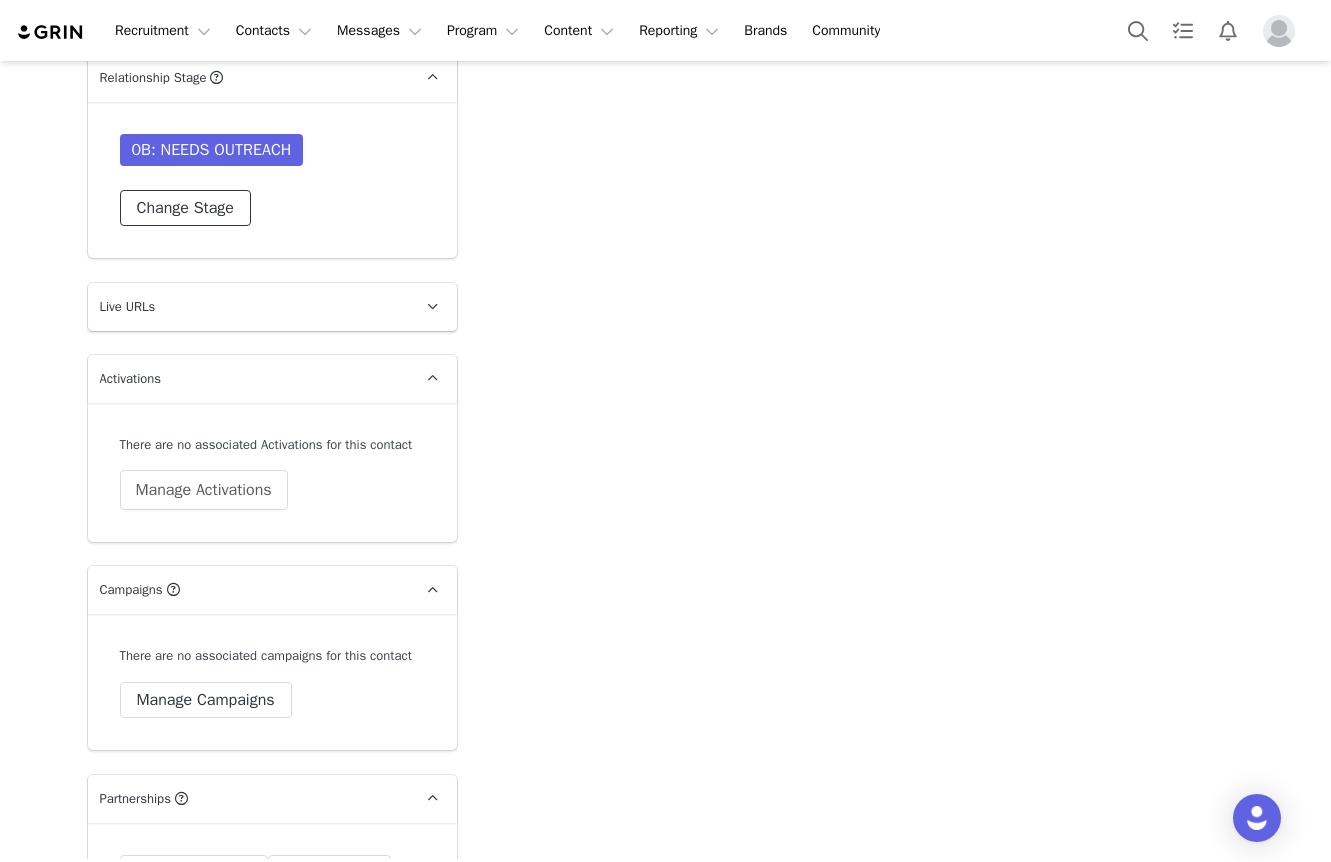 click on "Change Stage" at bounding box center (185, 208) 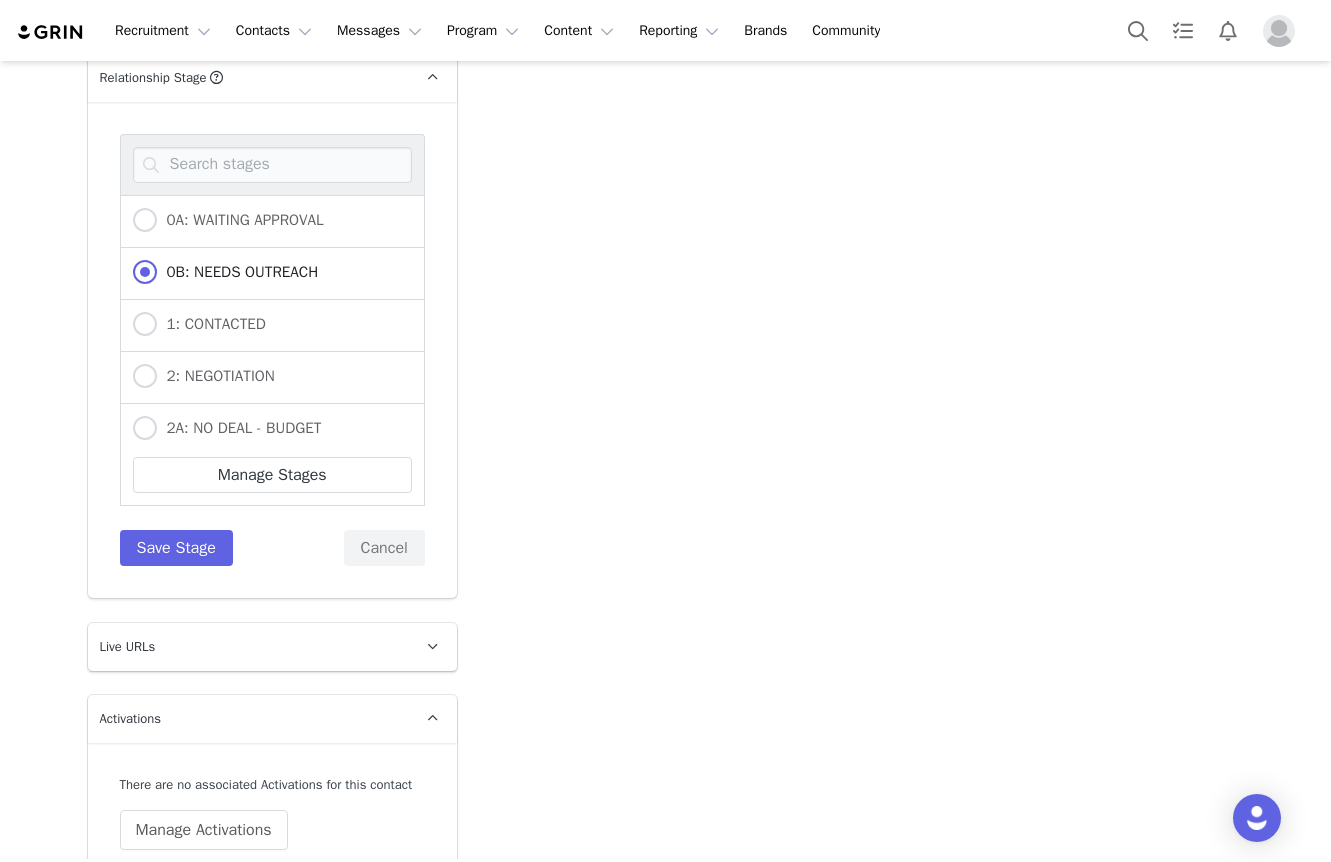 drag, startPoint x: 682, startPoint y: 317, endPoint x: 561, endPoint y: 318, distance: 121.004135 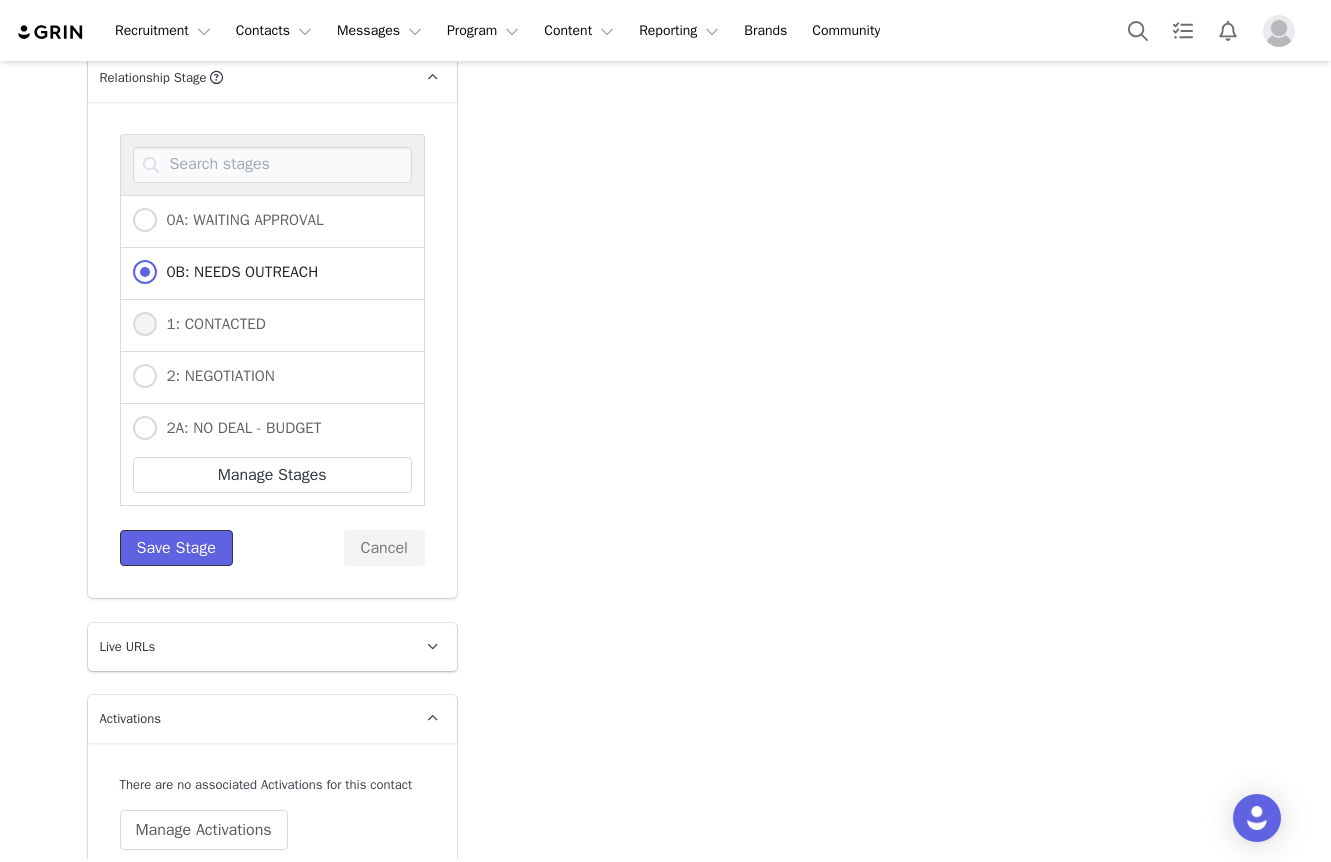 drag, startPoint x: 182, startPoint y: 542, endPoint x: 243, endPoint y: 312, distance: 237.95168 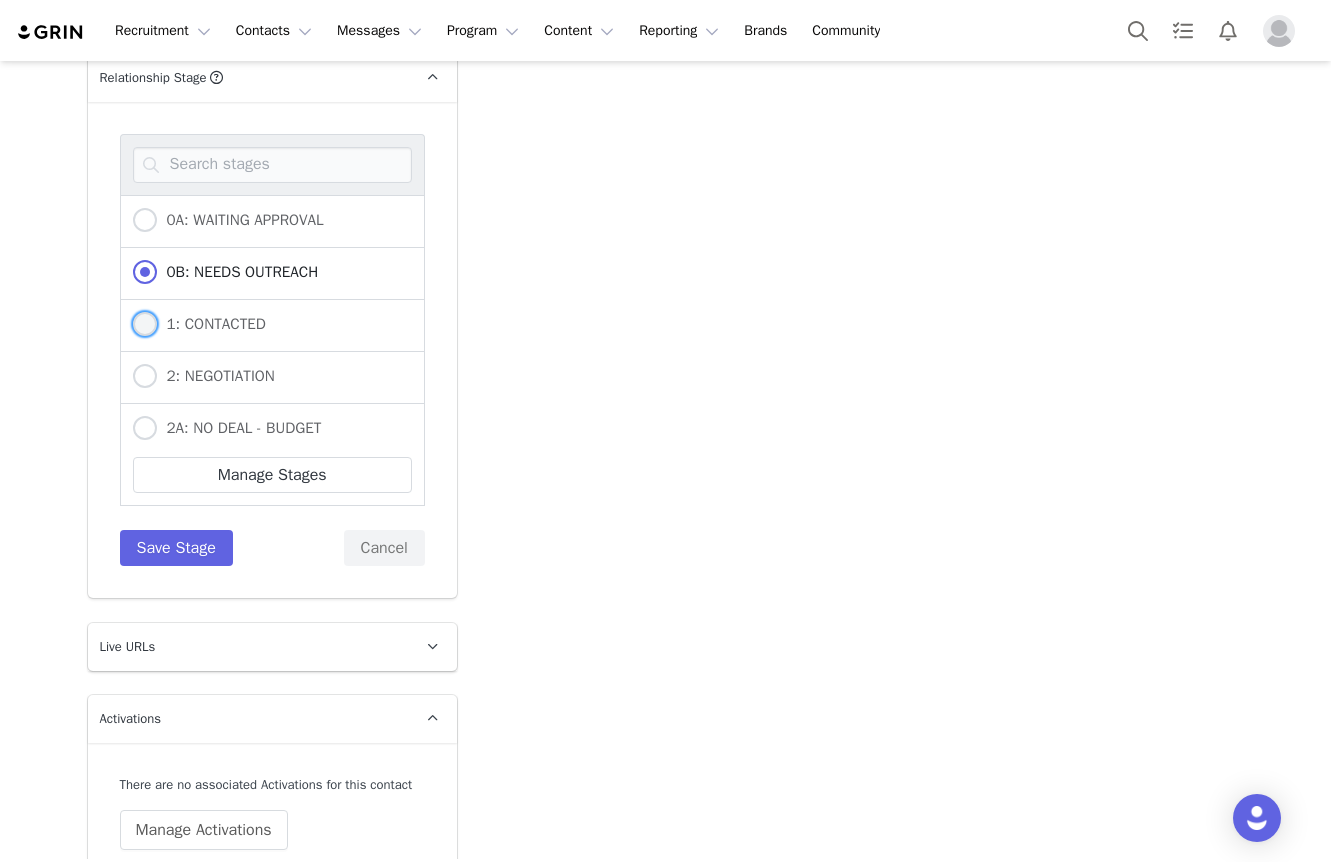 click on "1: CONTACTED" at bounding box center (211, 324) 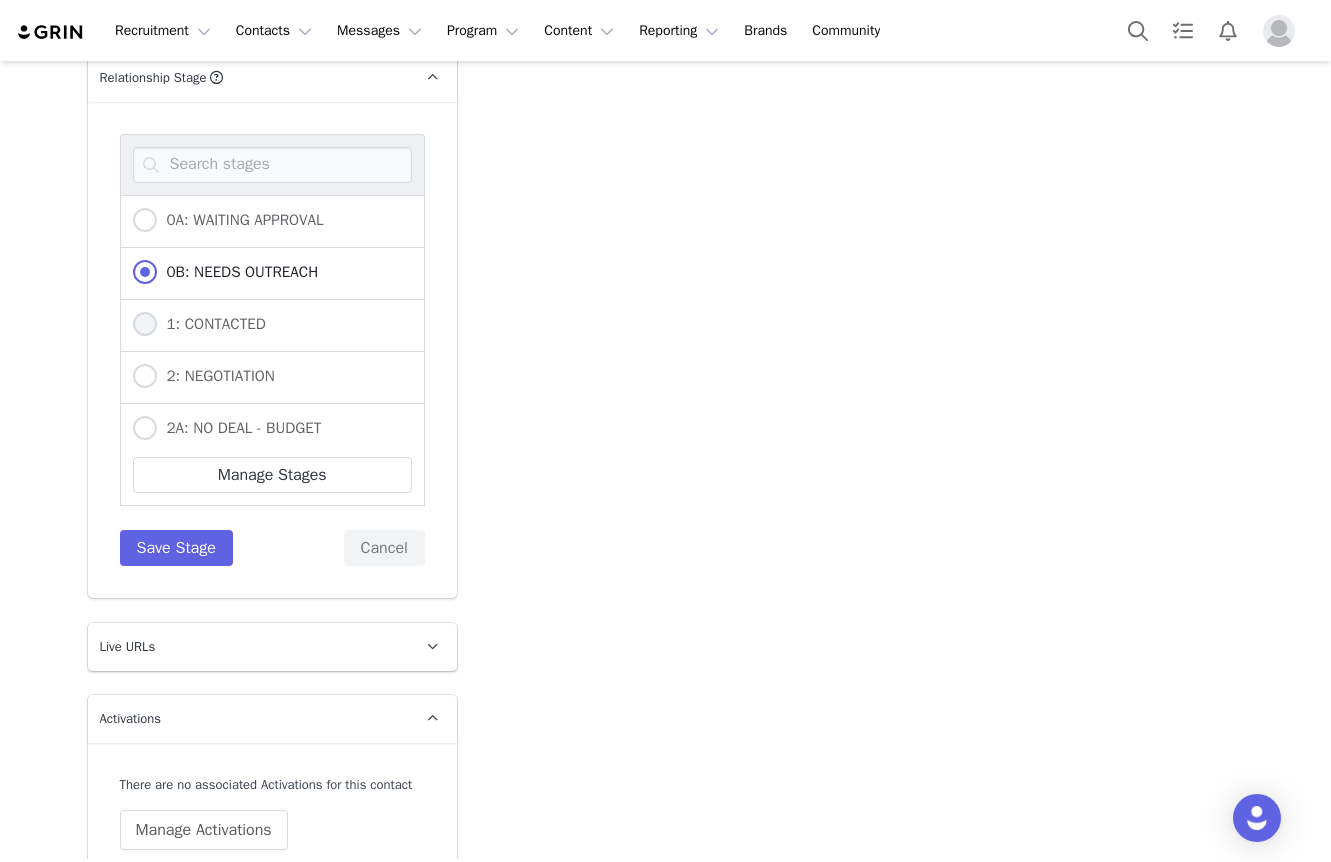 click on "1: CONTACTED" at bounding box center [145, 325] 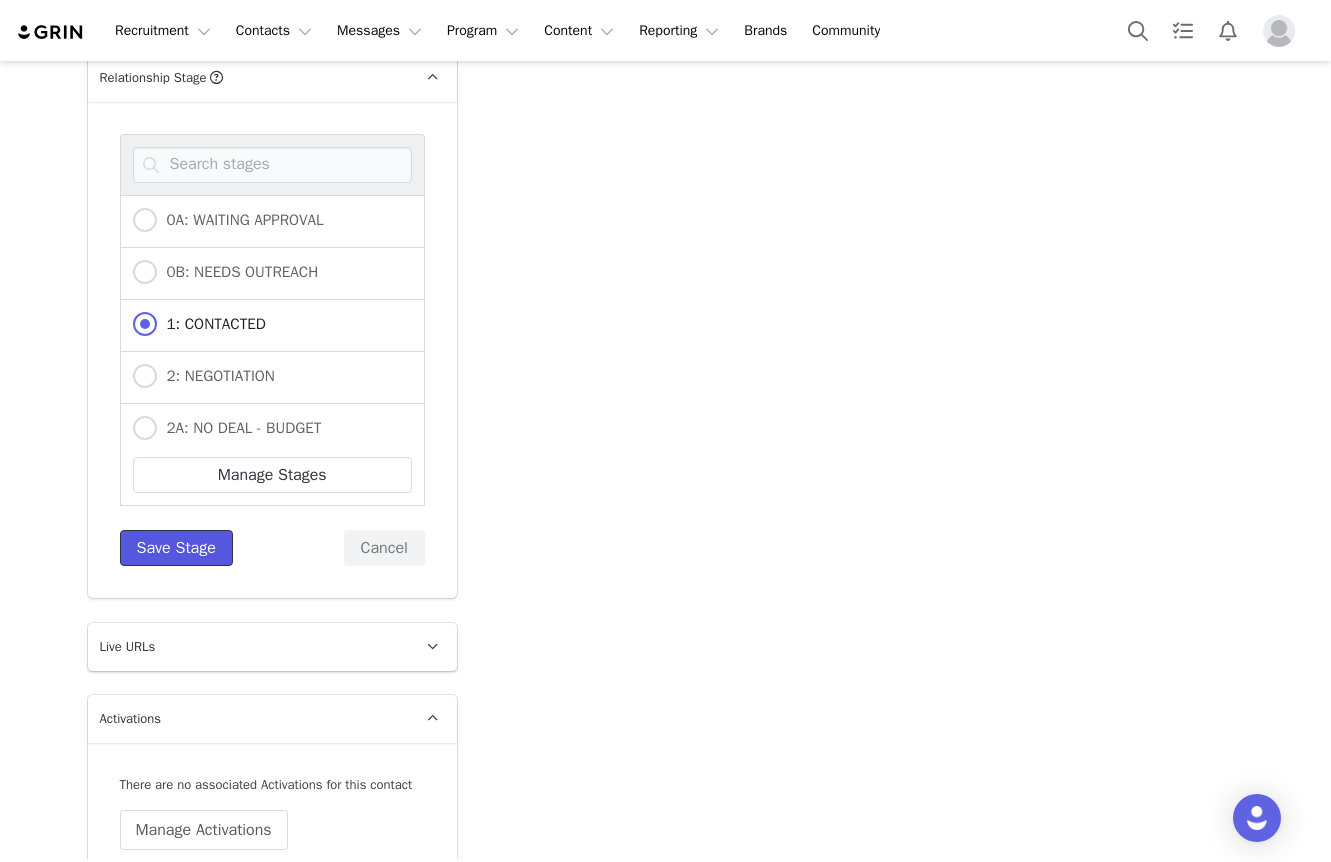 click on "Save Stage" at bounding box center [176, 548] 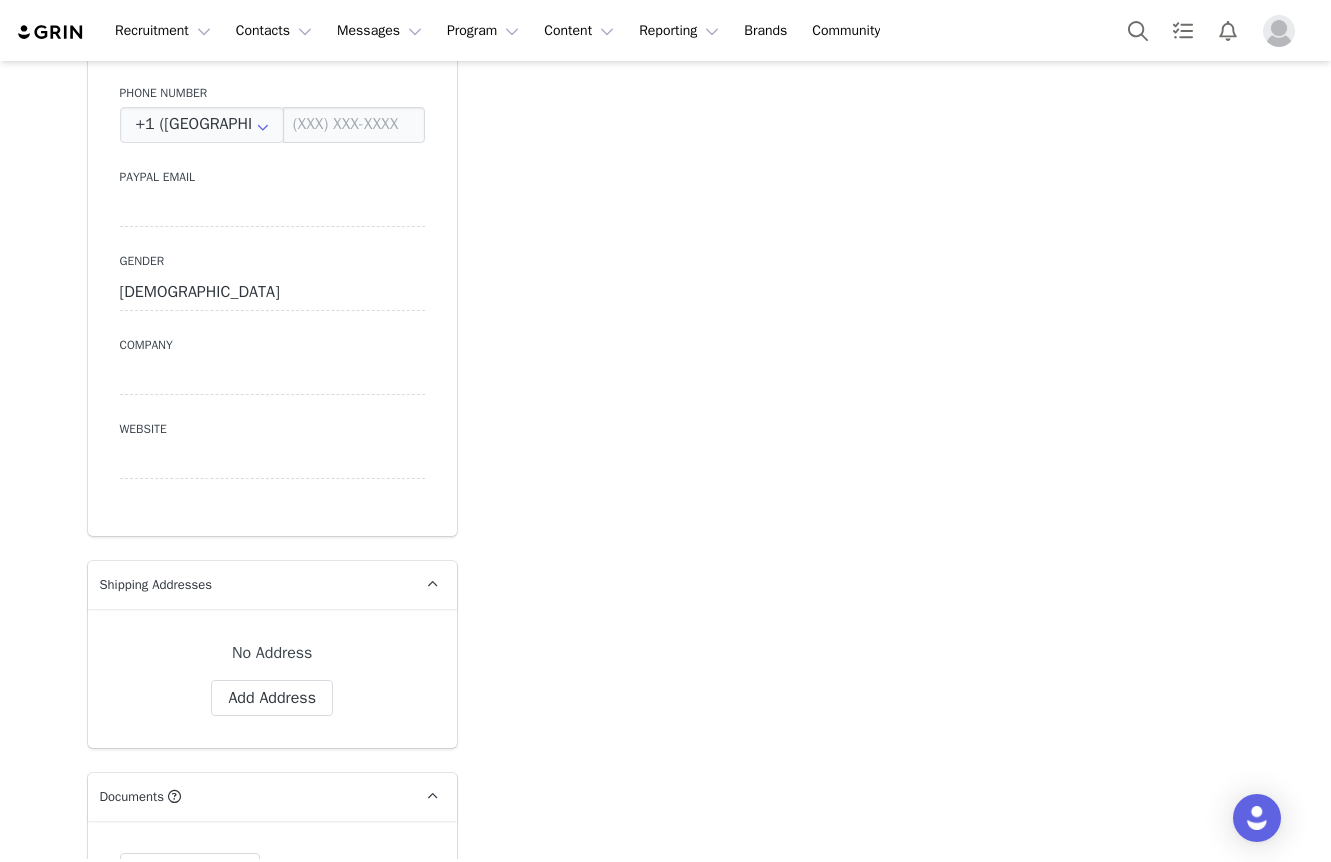scroll, scrollTop: 0, scrollLeft: 0, axis: both 